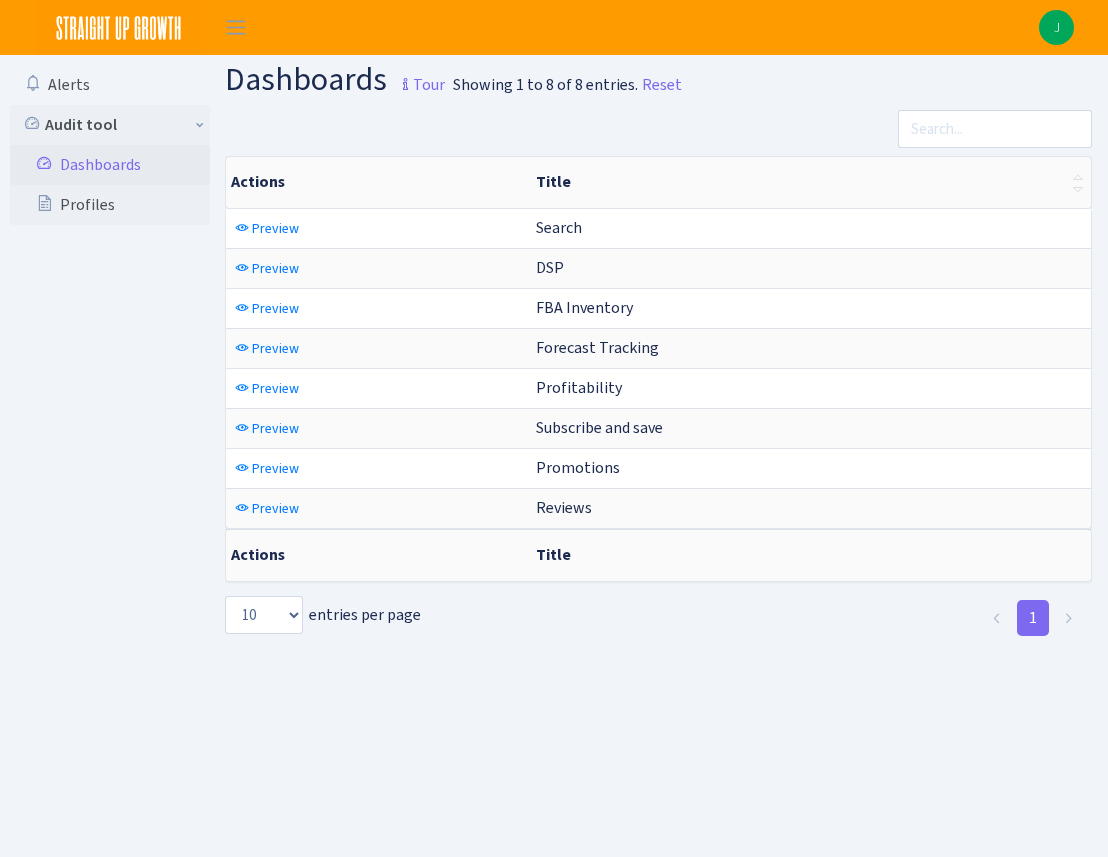 scroll, scrollTop: 0, scrollLeft: 0, axis: both 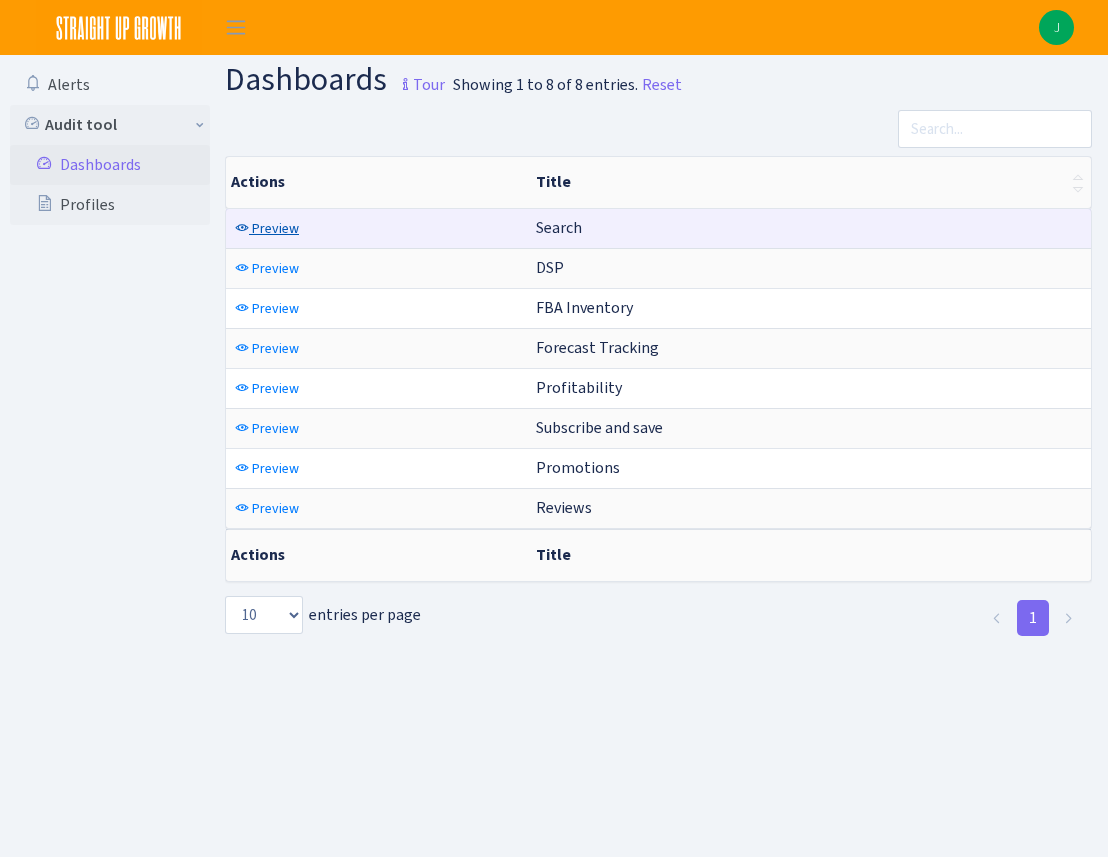 click on "Preview" at bounding box center (275, 228) 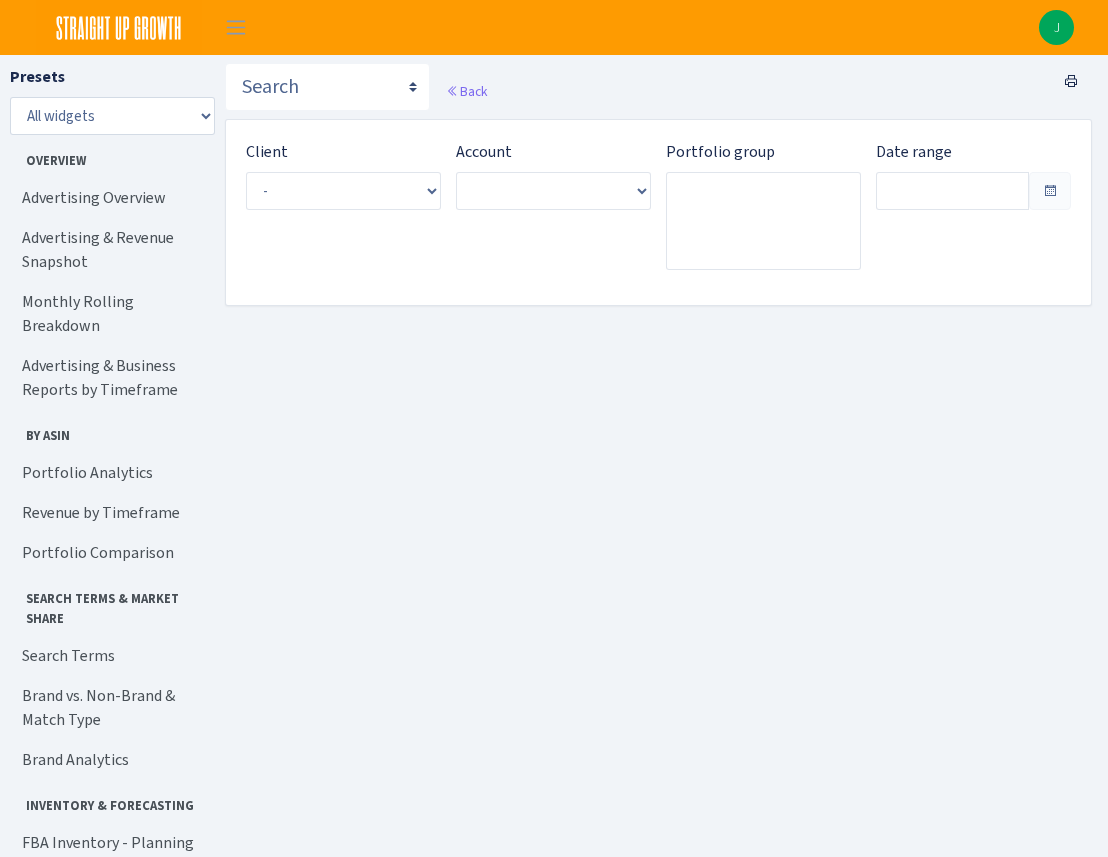 scroll, scrollTop: 0, scrollLeft: 0, axis: both 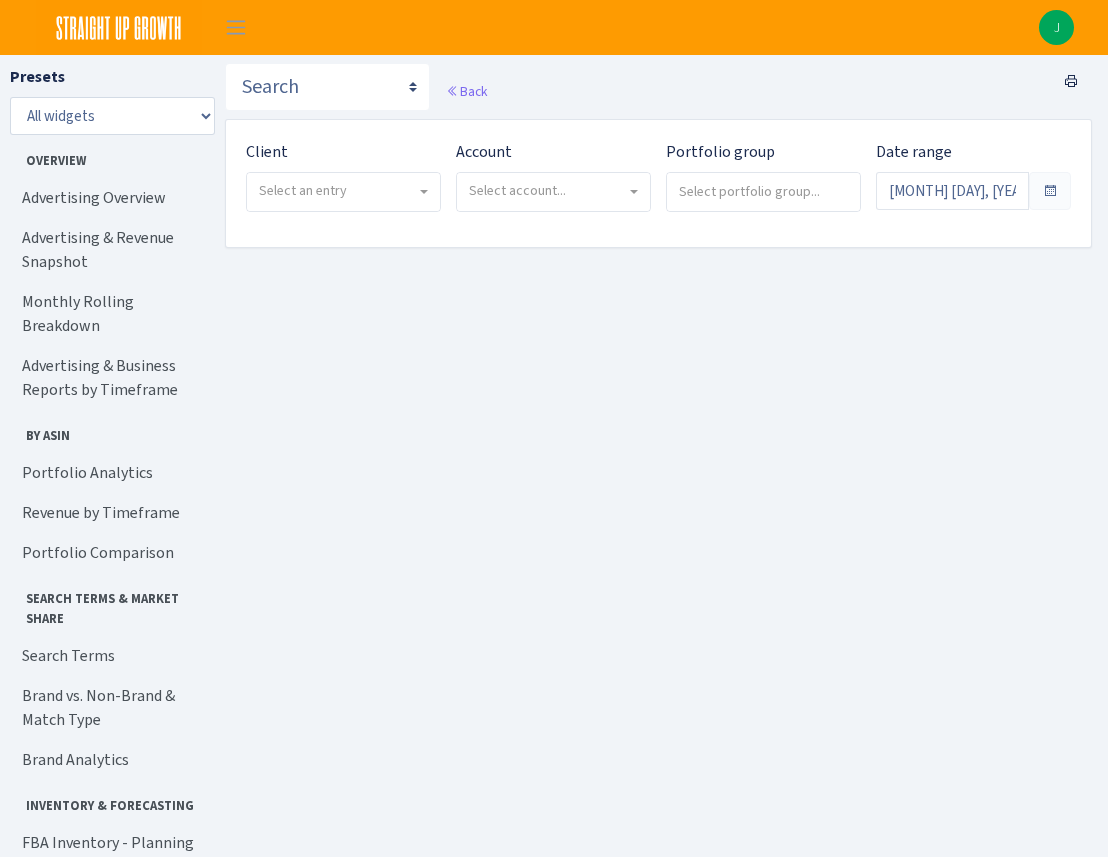 click at bounding box center (426, 192) 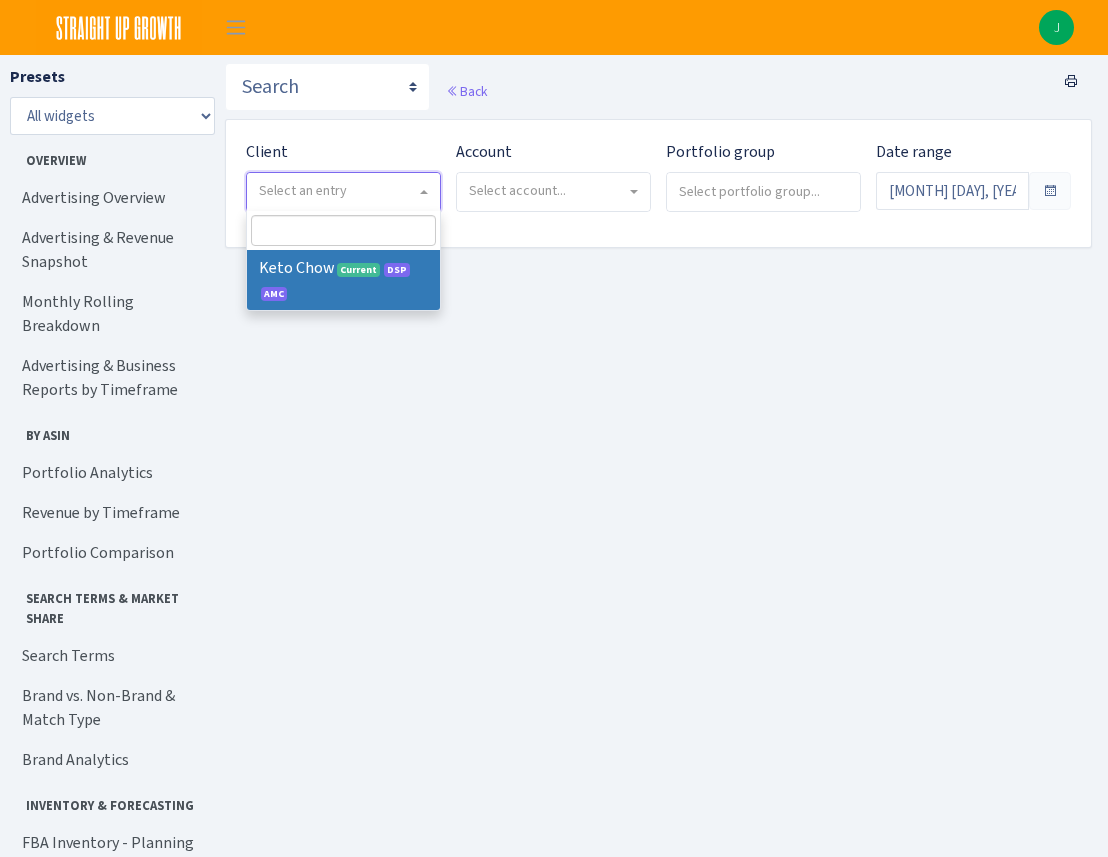 select on "290" 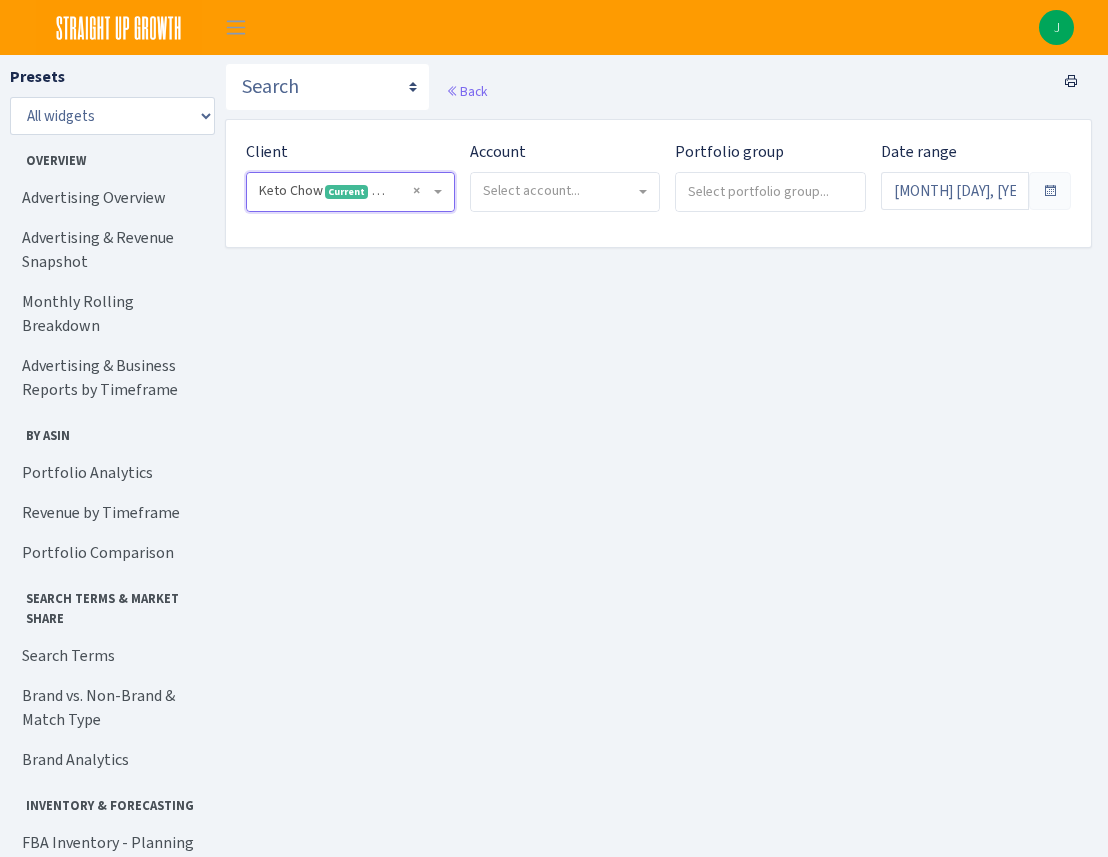 click on "Select account..." at bounding box center [559, 191] 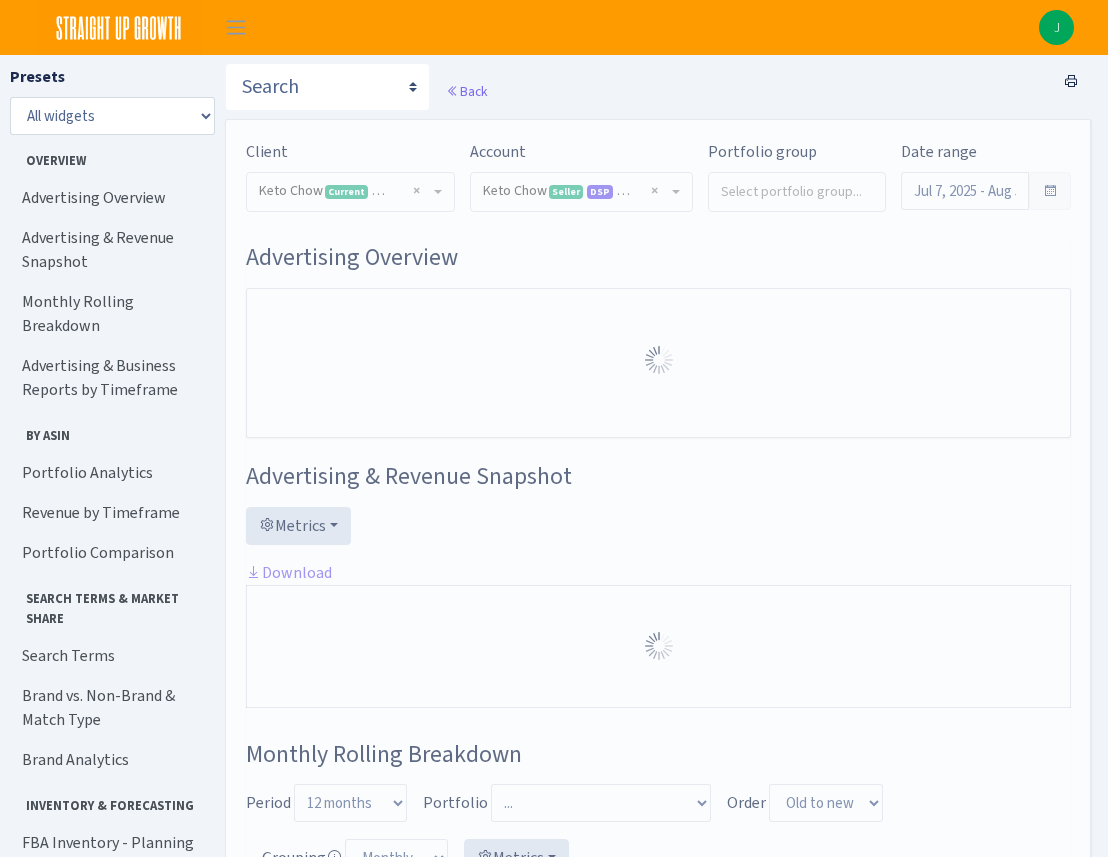 select on "[ID]" 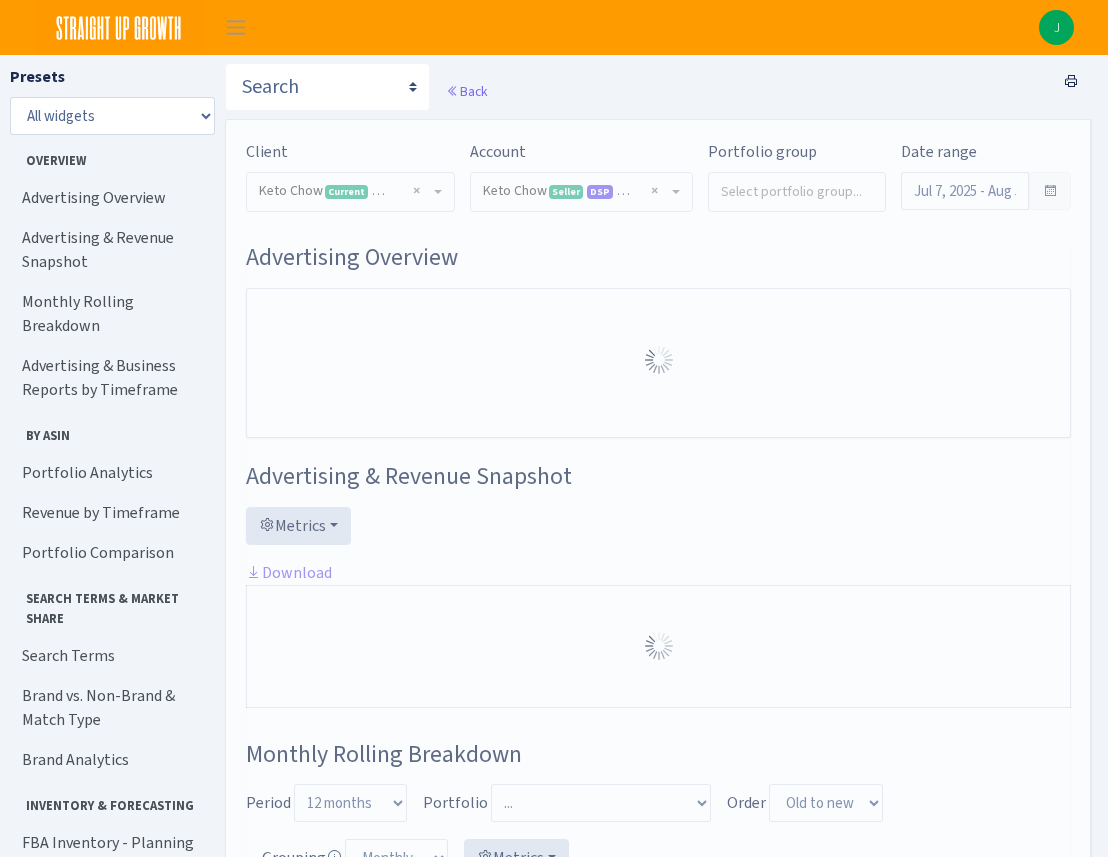 scroll, scrollTop: 0, scrollLeft: 0, axis: both 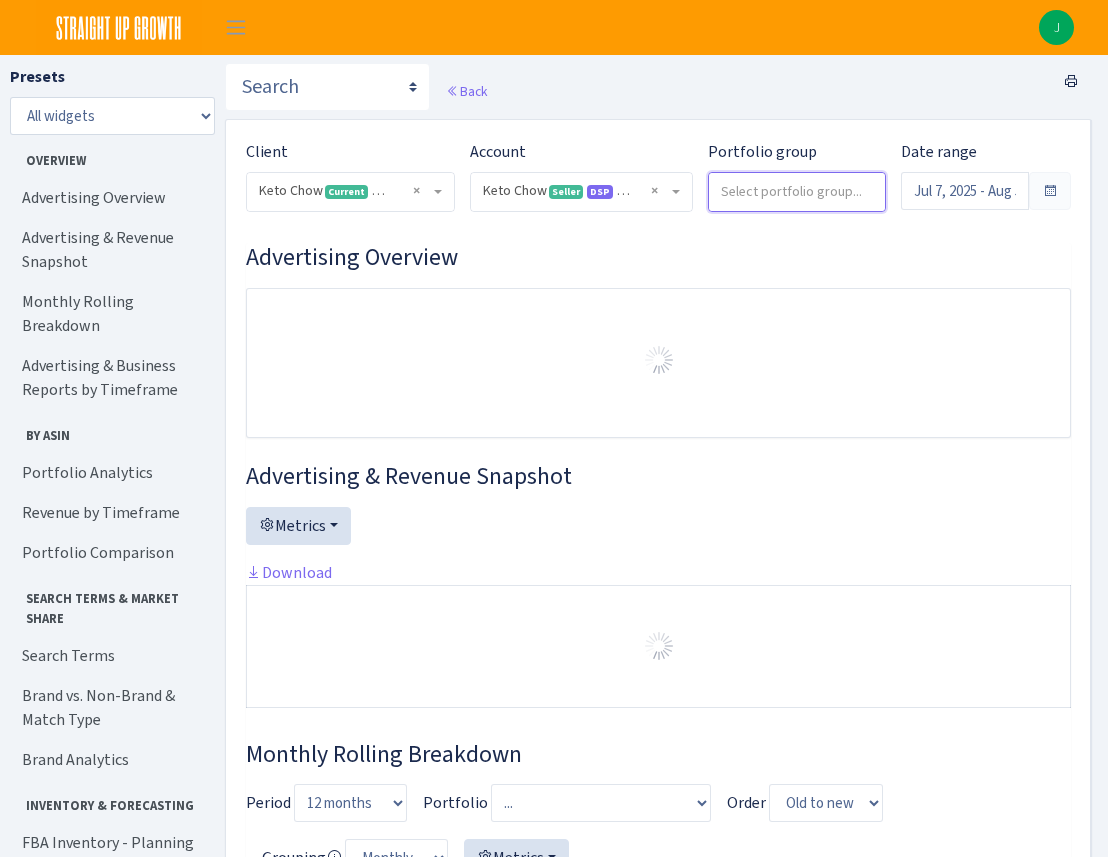 click at bounding box center (797, 191) 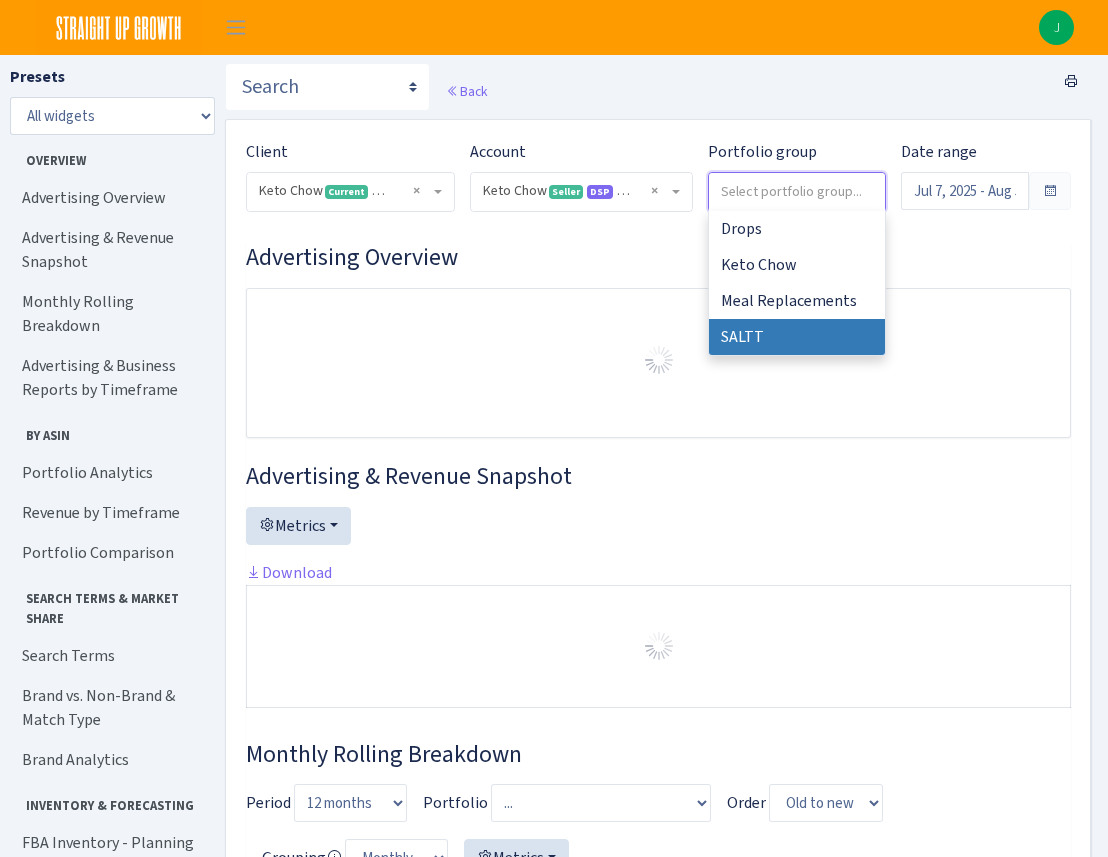 select on "SALTT" 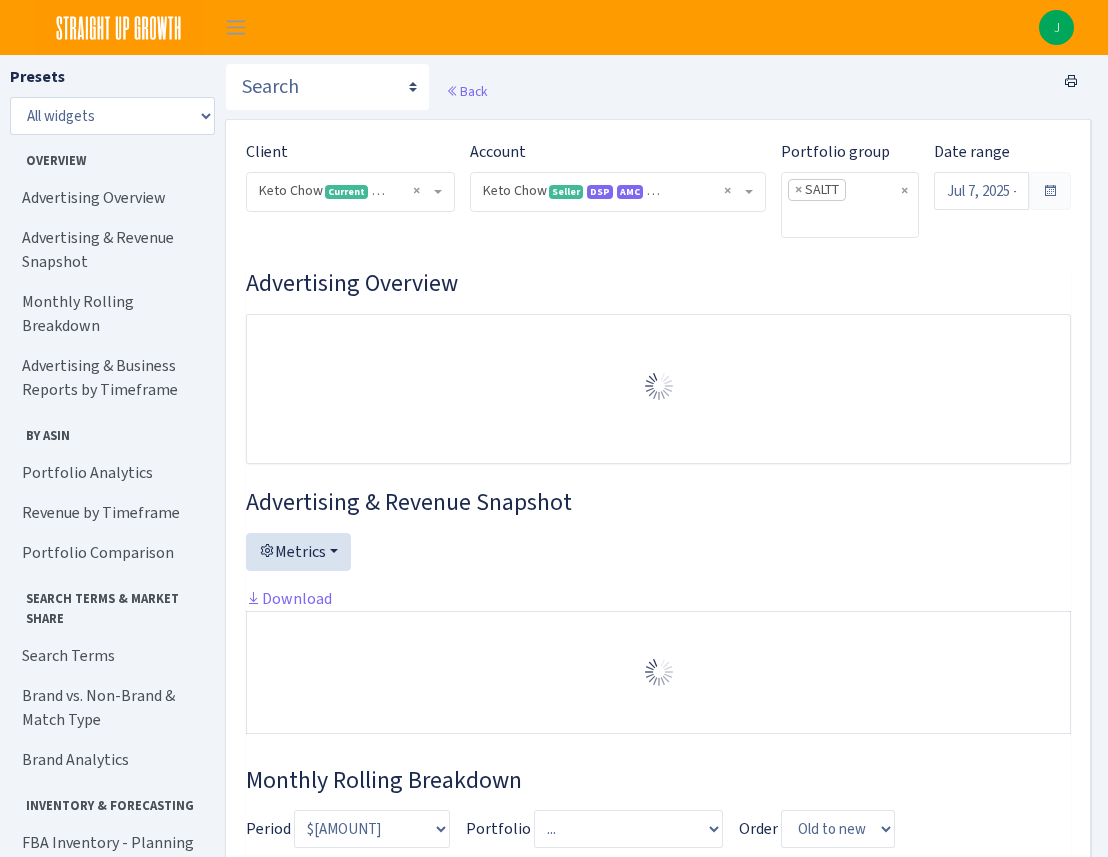 select on "[NUMERIC_ID]" 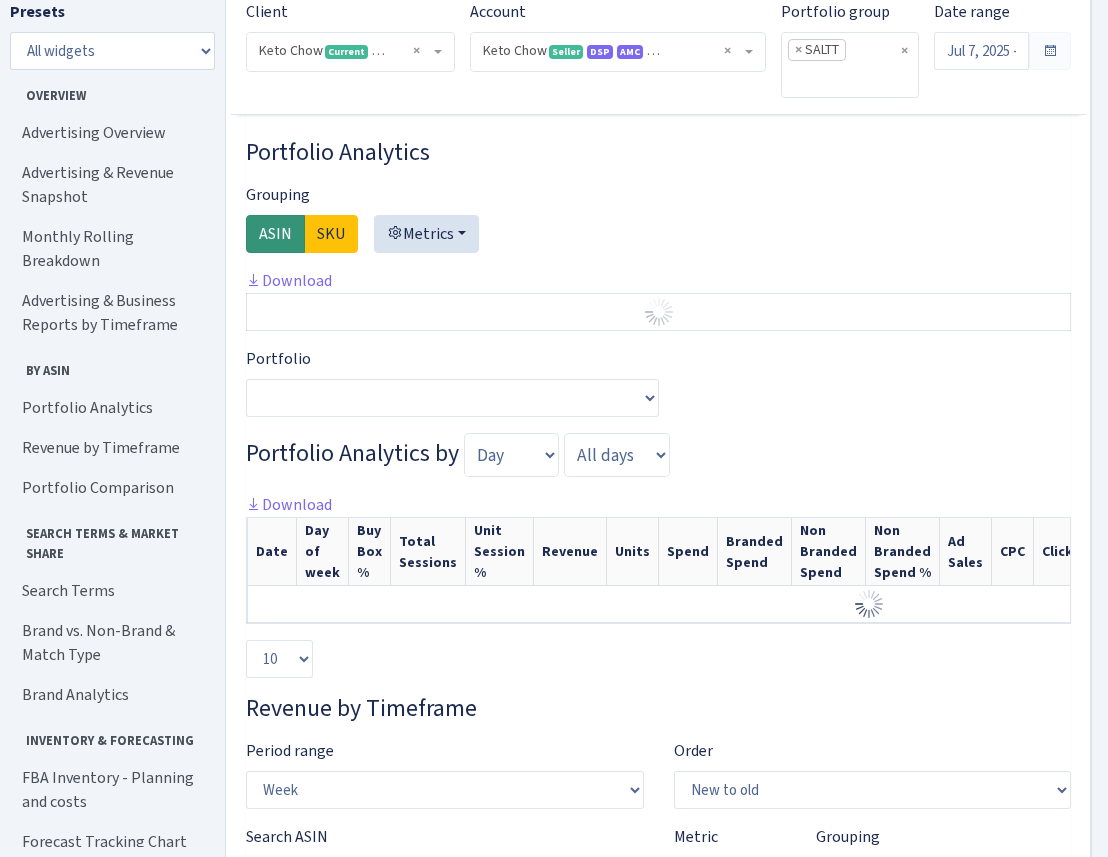 scroll, scrollTop: 1504, scrollLeft: 0, axis: vertical 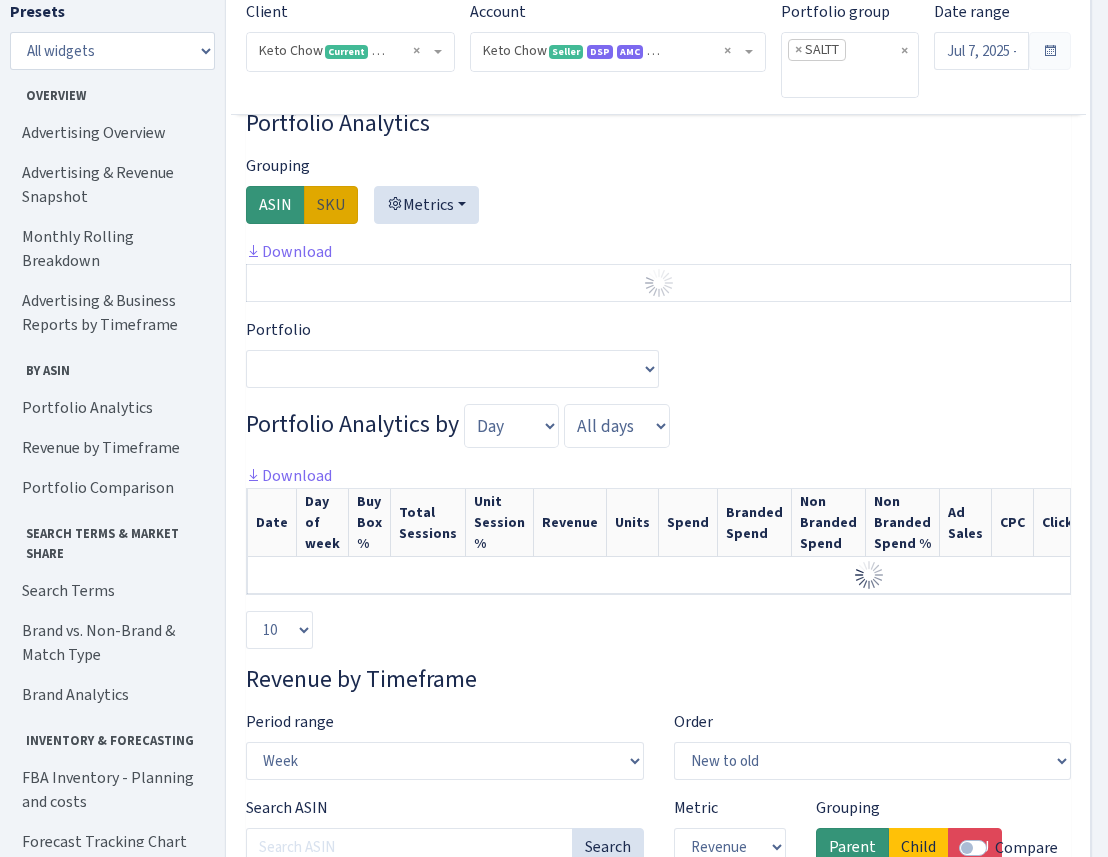 click on "SKU" at bounding box center [331, 205] 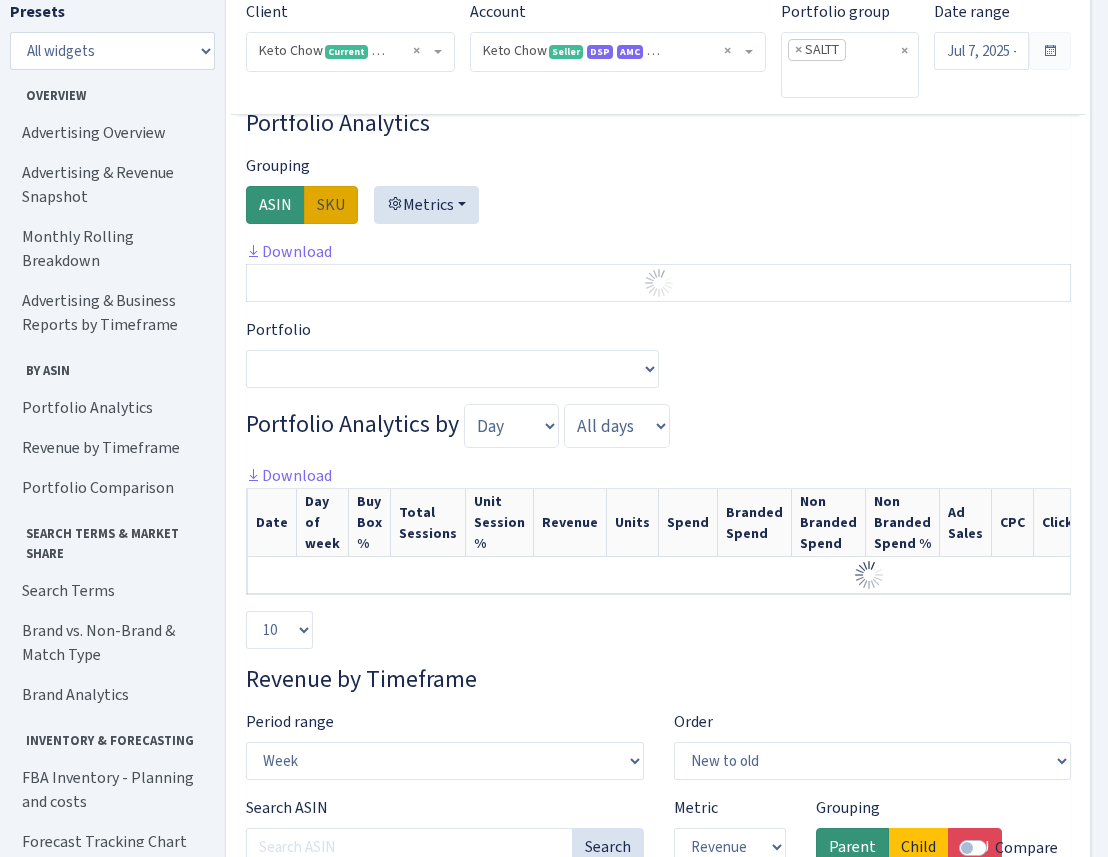 click on "SKU" at bounding box center [323, 199] 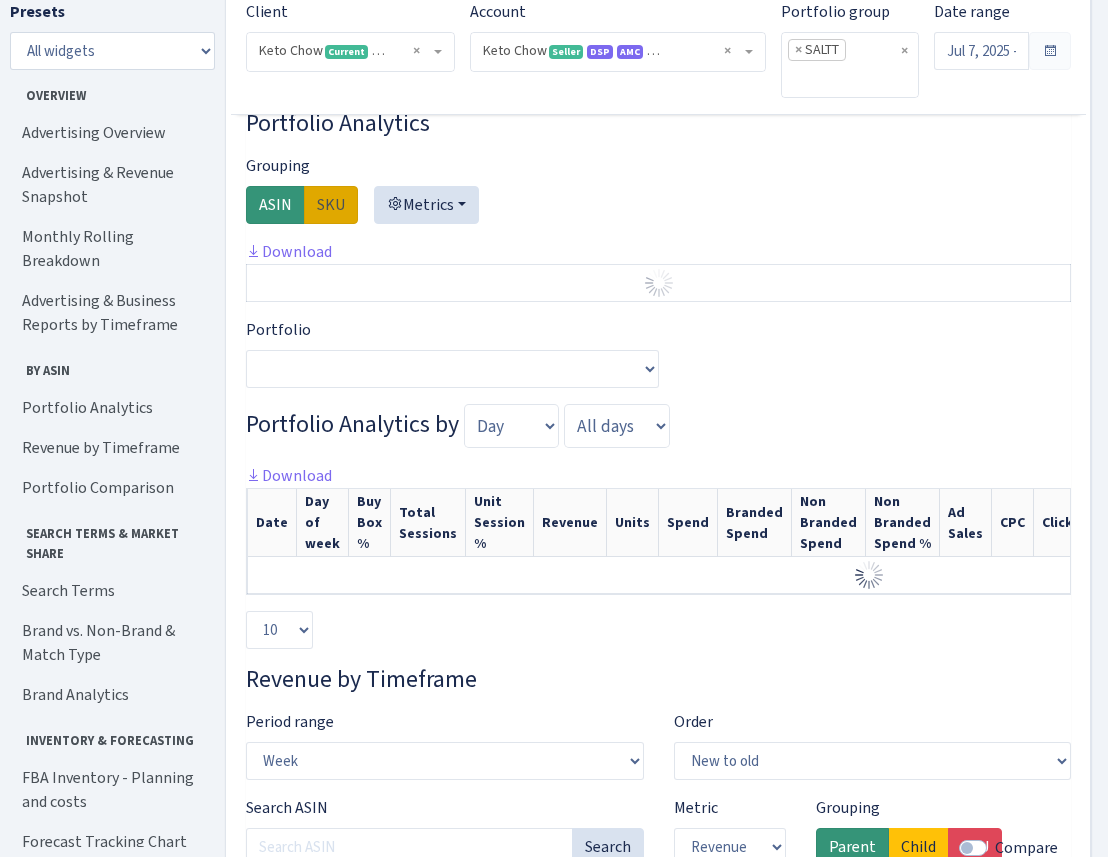 radio on "true" 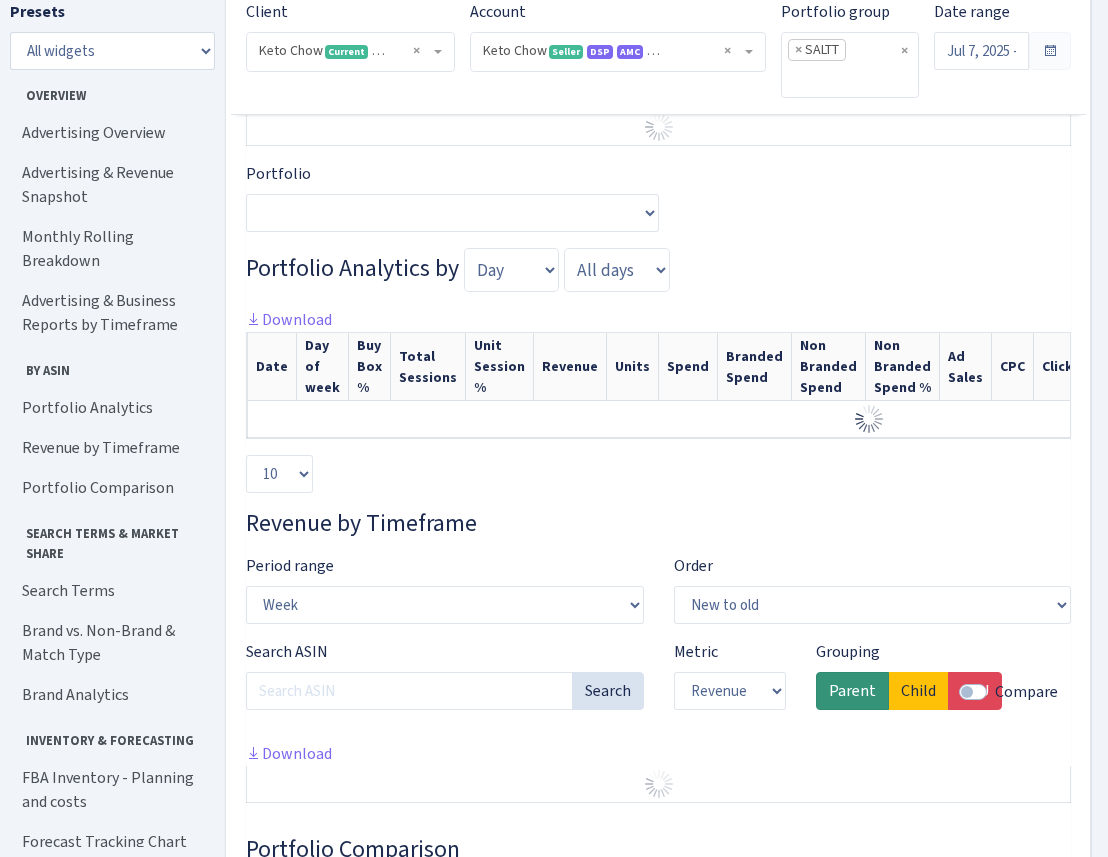 scroll, scrollTop: 2744, scrollLeft: 0, axis: vertical 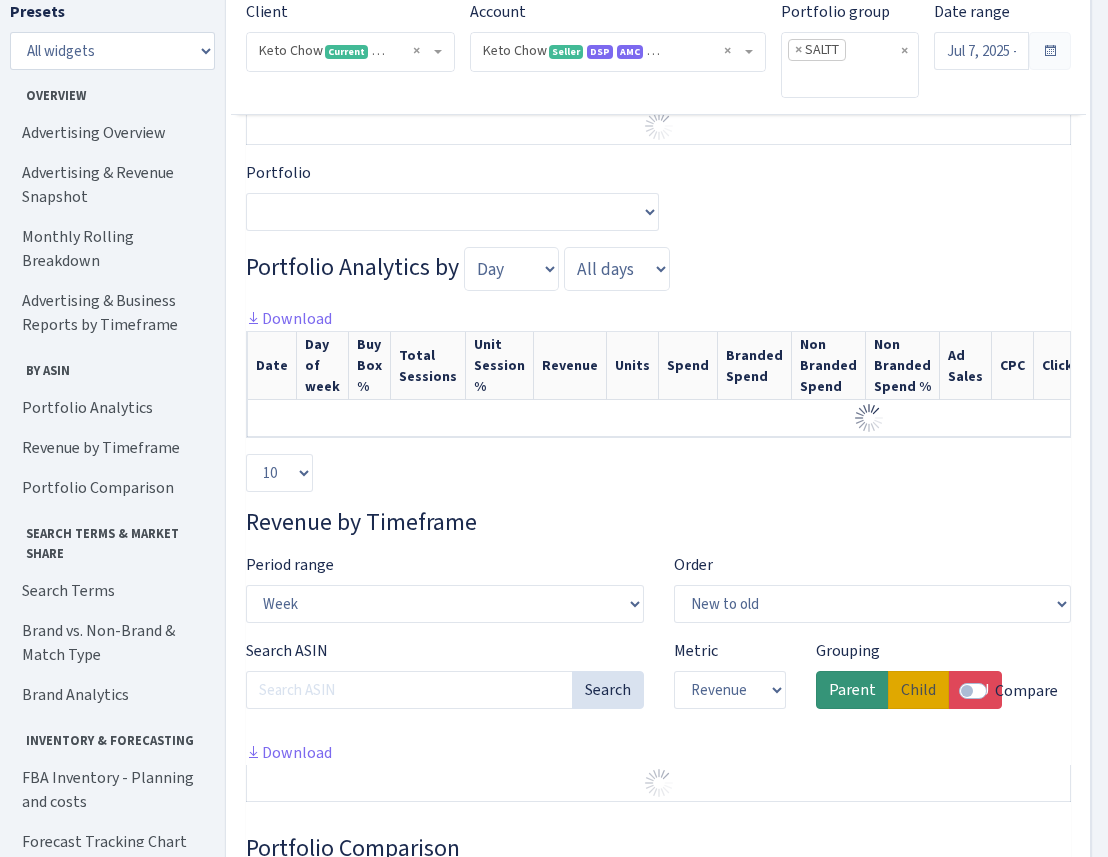 click on "Child" at bounding box center [918, 690] 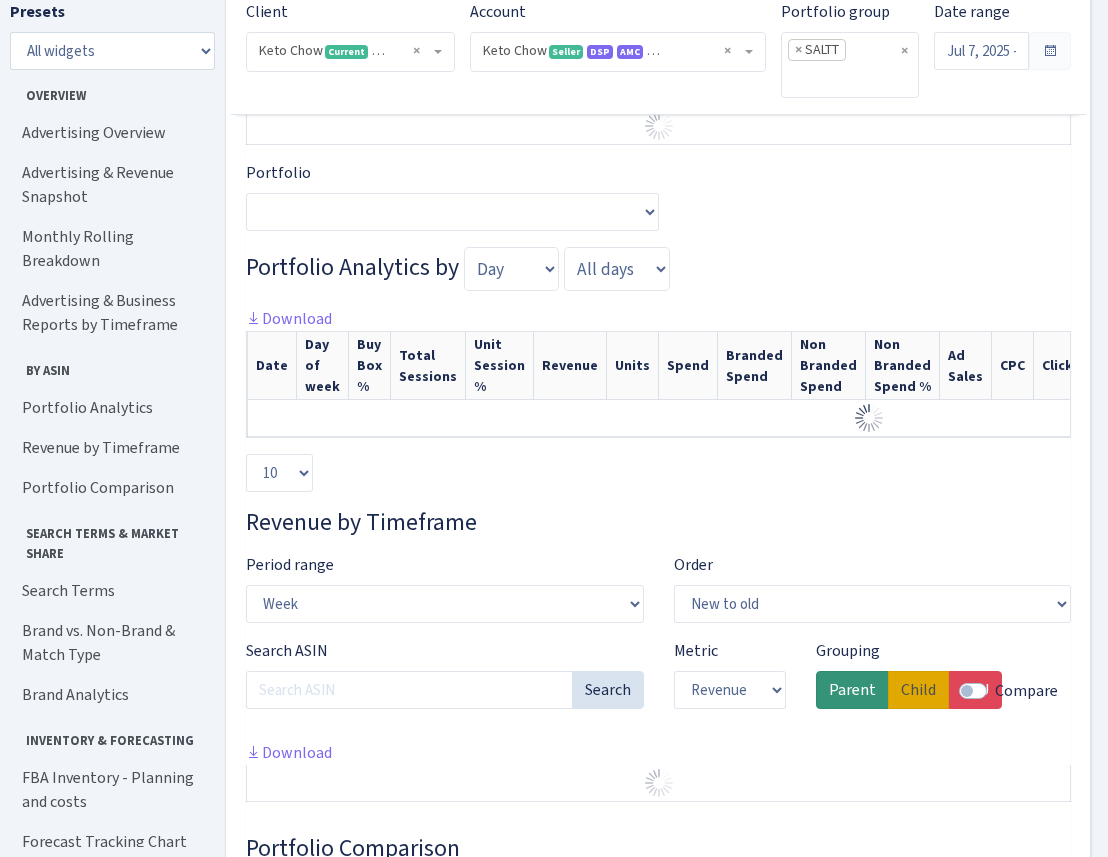 click on "Child" at bounding box center [907, 684] 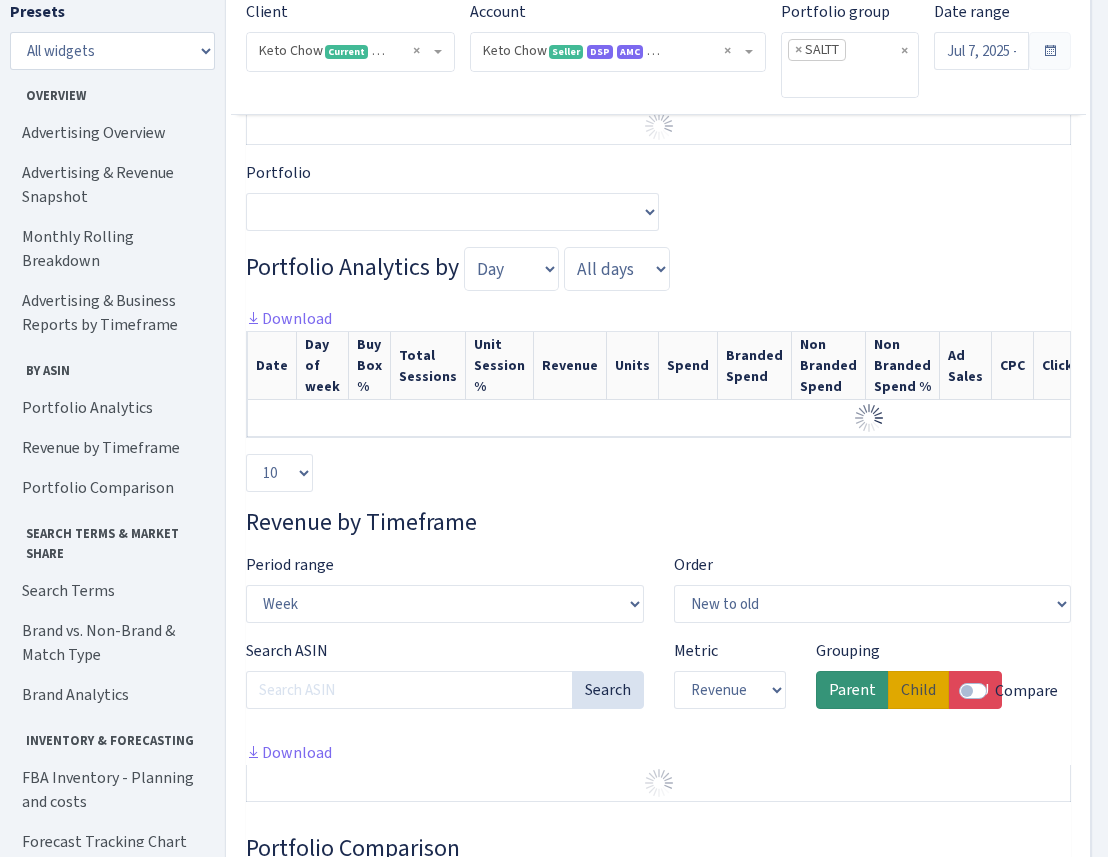 radio on "true" 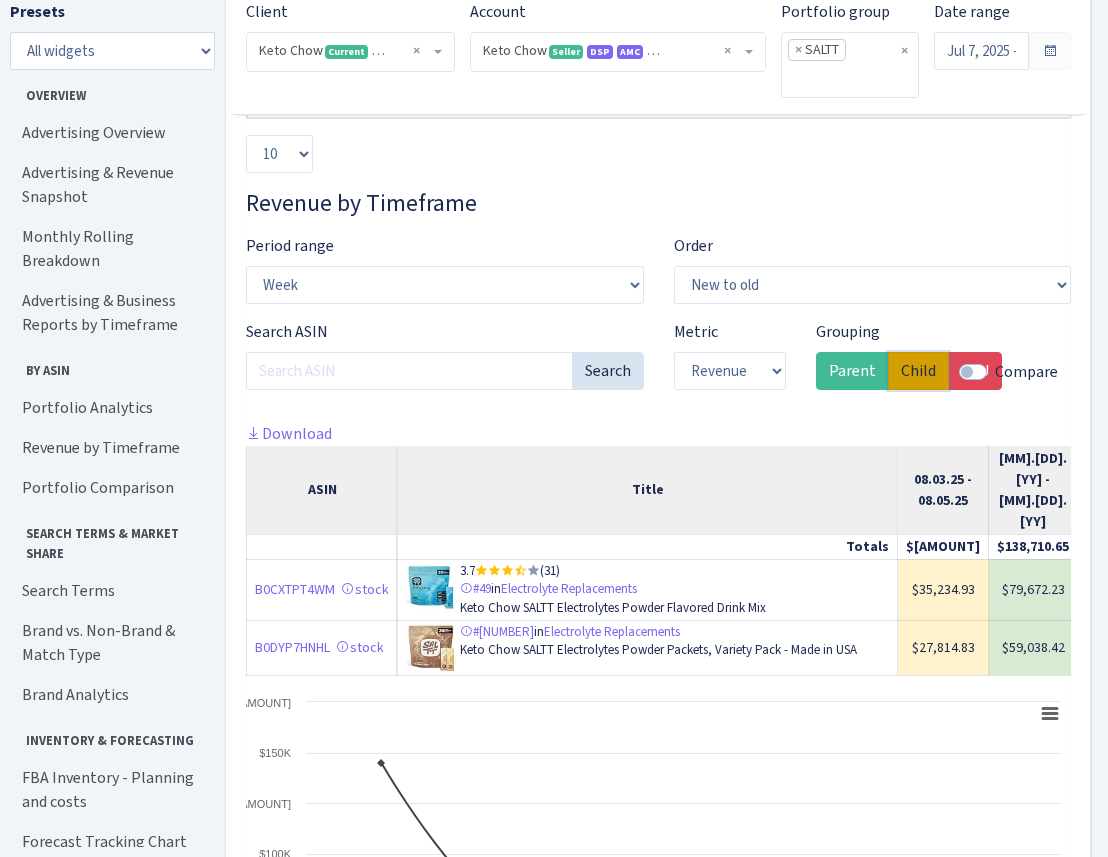 scroll, scrollTop: 3047, scrollLeft: 0, axis: vertical 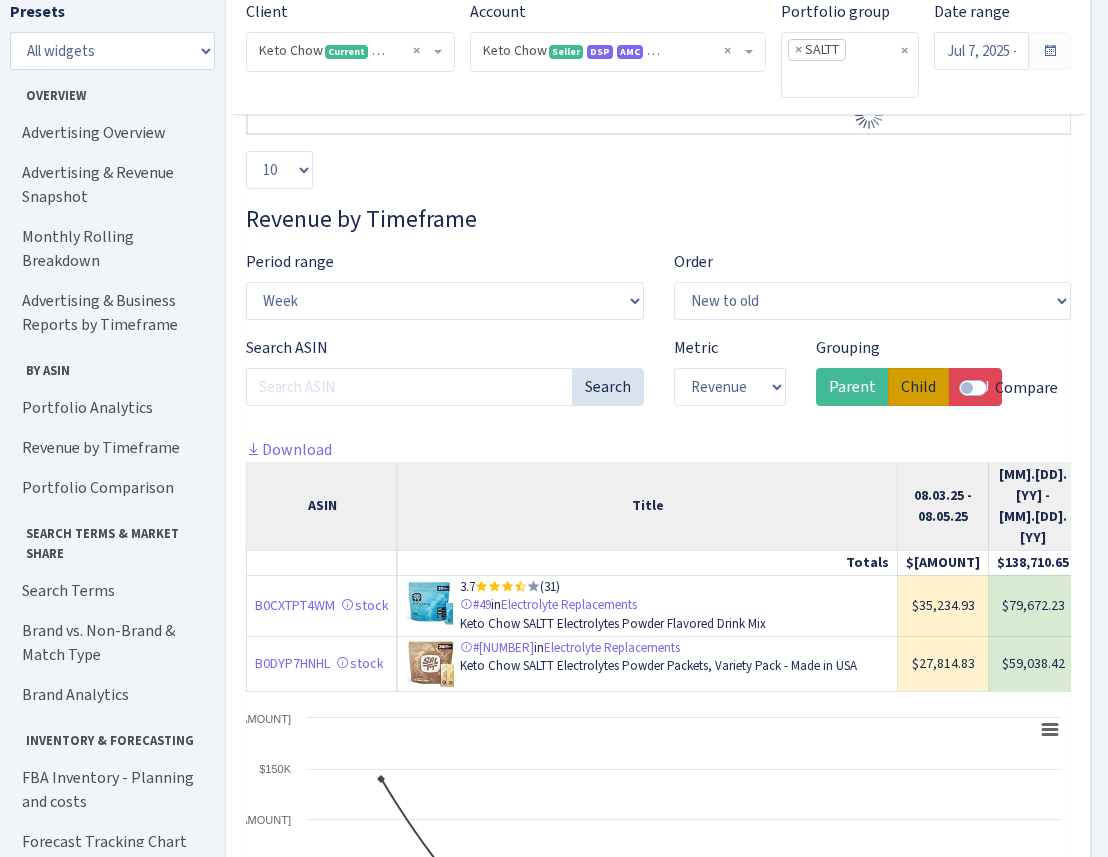 click on "Child" at bounding box center (918, 387) 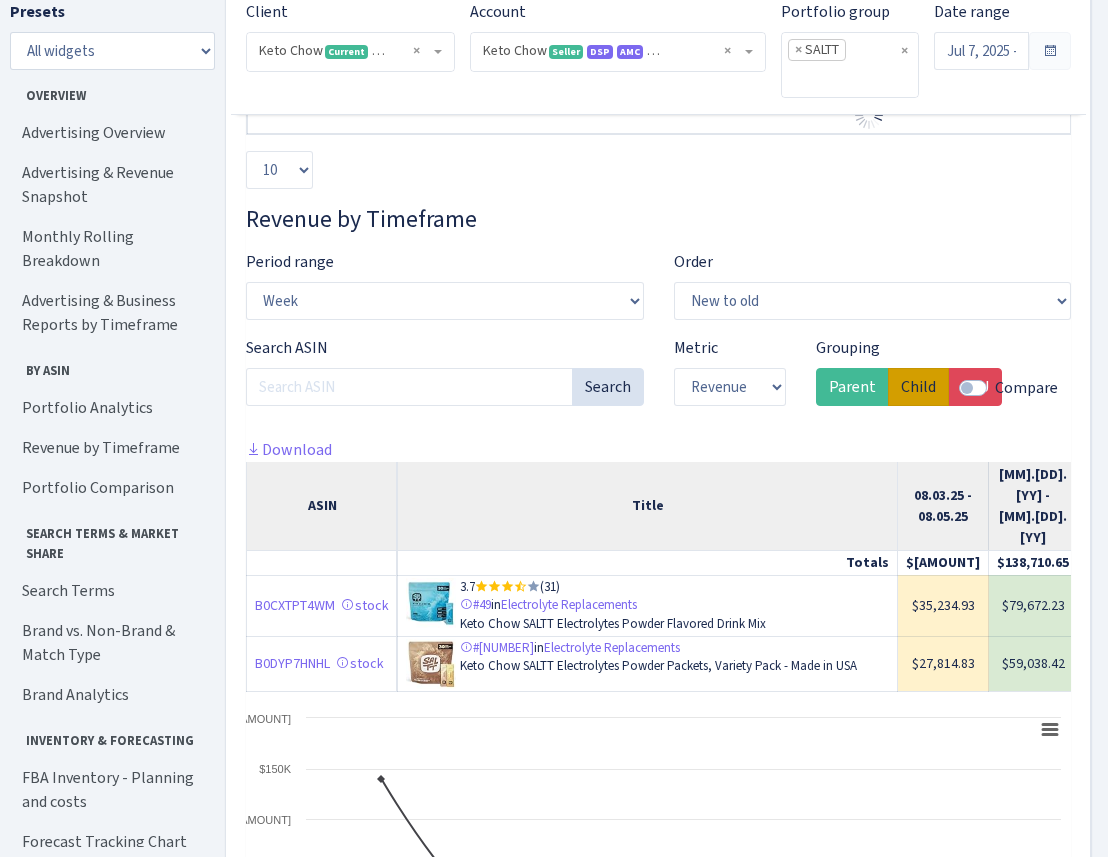 click on "Child" at bounding box center [907, 381] 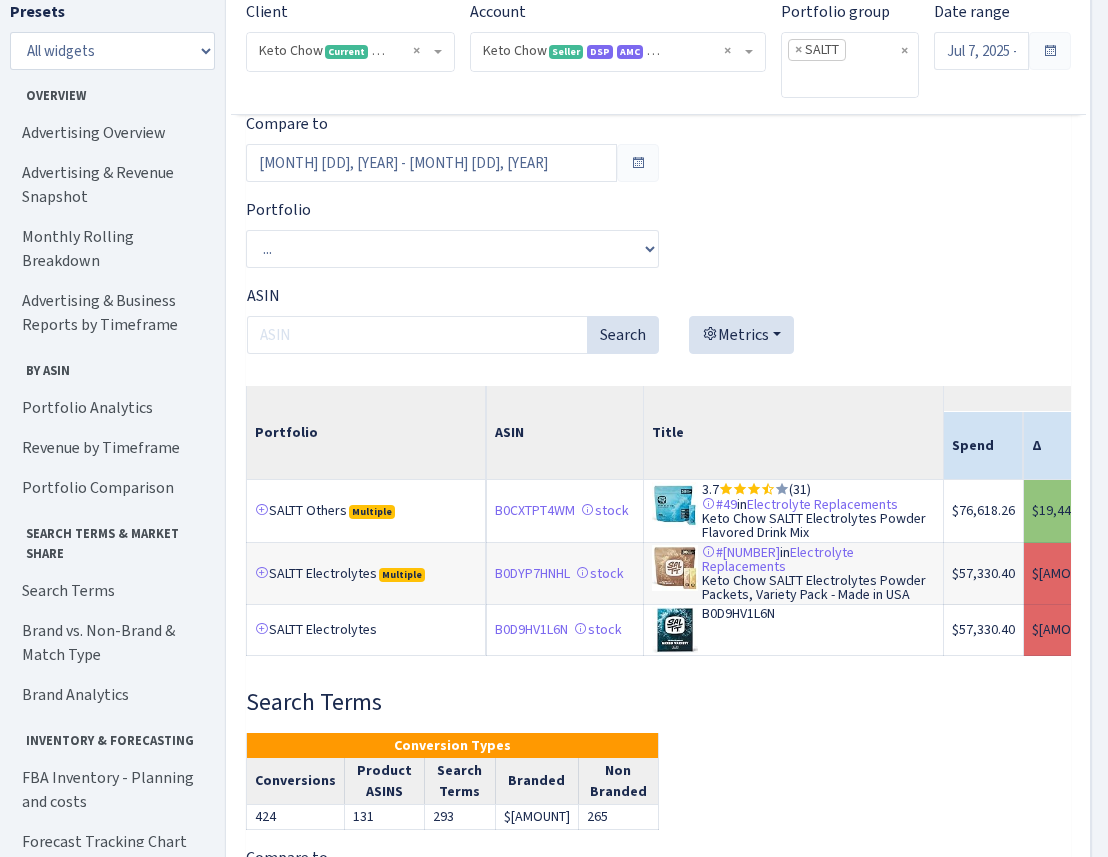 scroll, scrollTop: 5522, scrollLeft: 0, axis: vertical 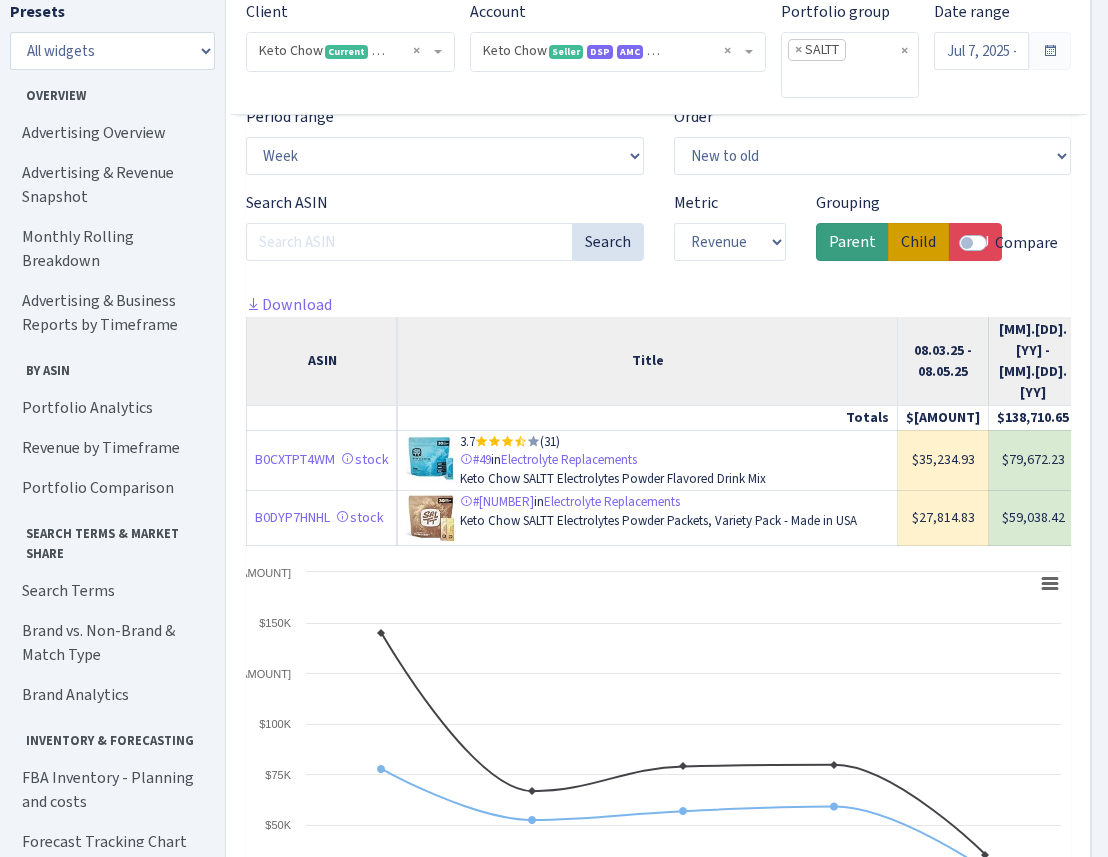 click on "Parent" at bounding box center [852, 242] 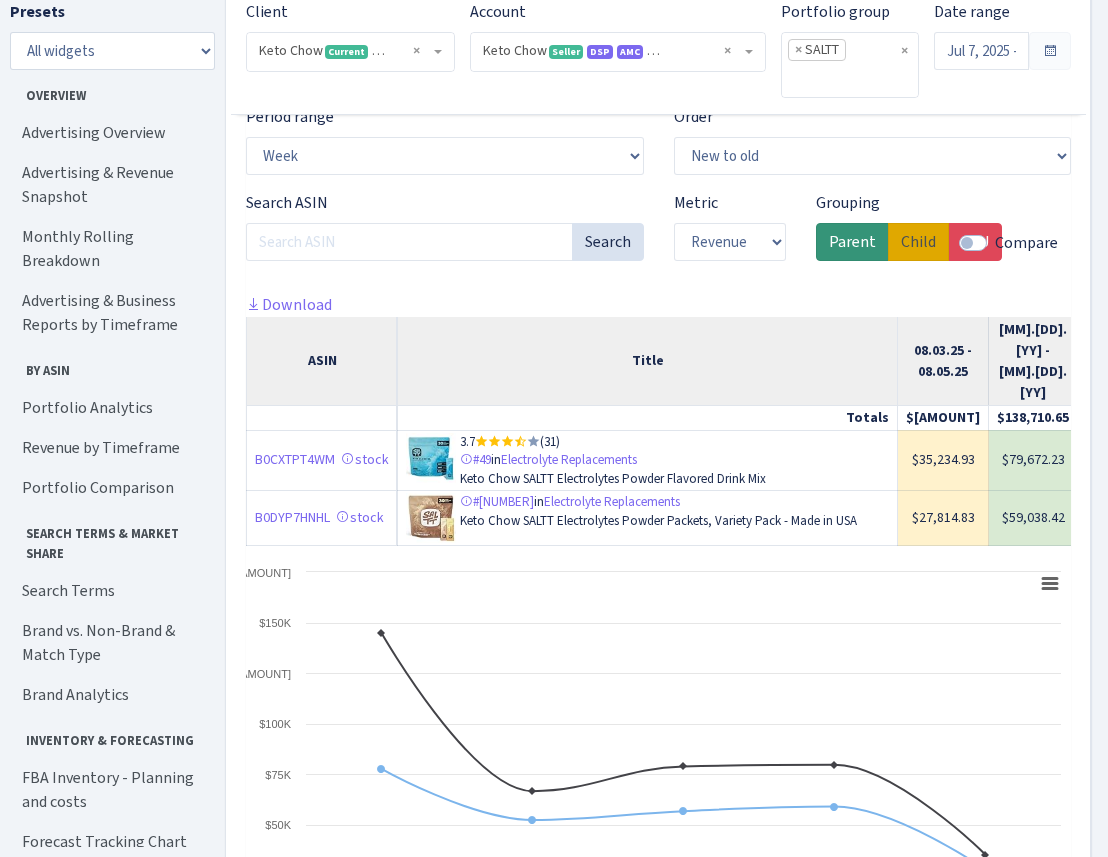 click on "Child" at bounding box center (918, 242) 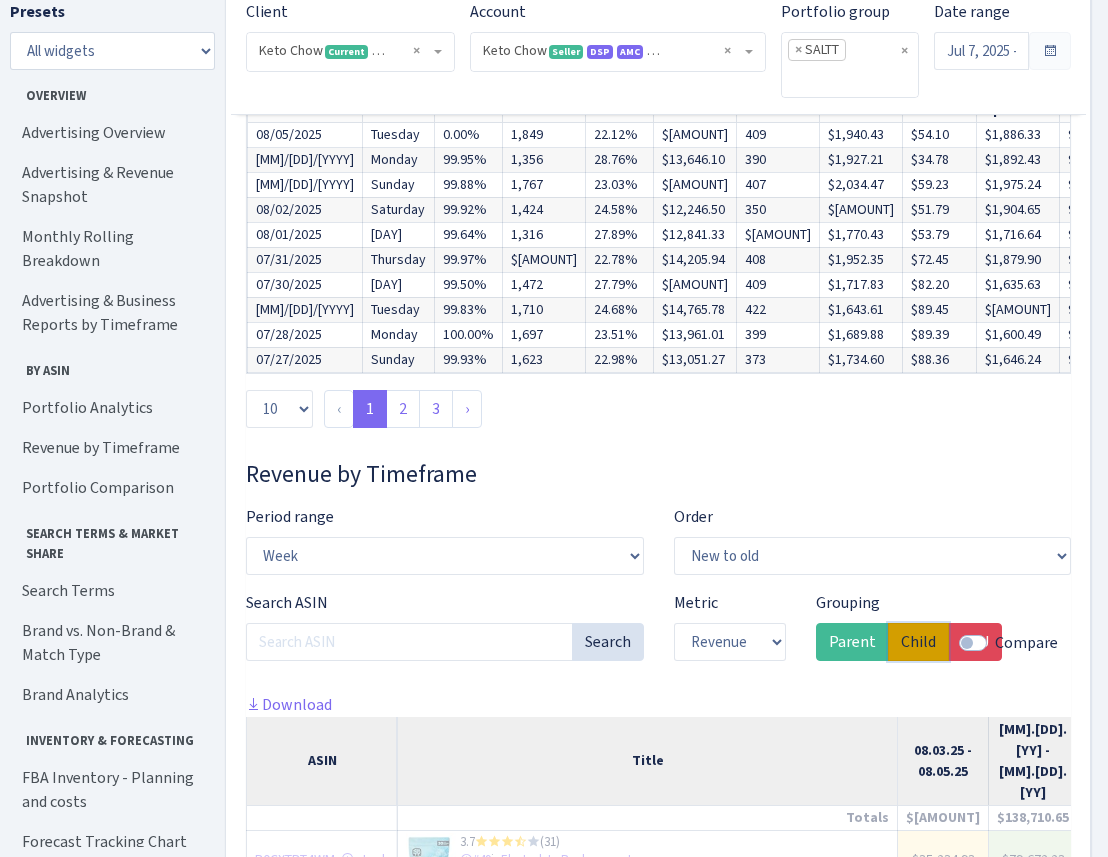 scroll, scrollTop: 4218, scrollLeft: 0, axis: vertical 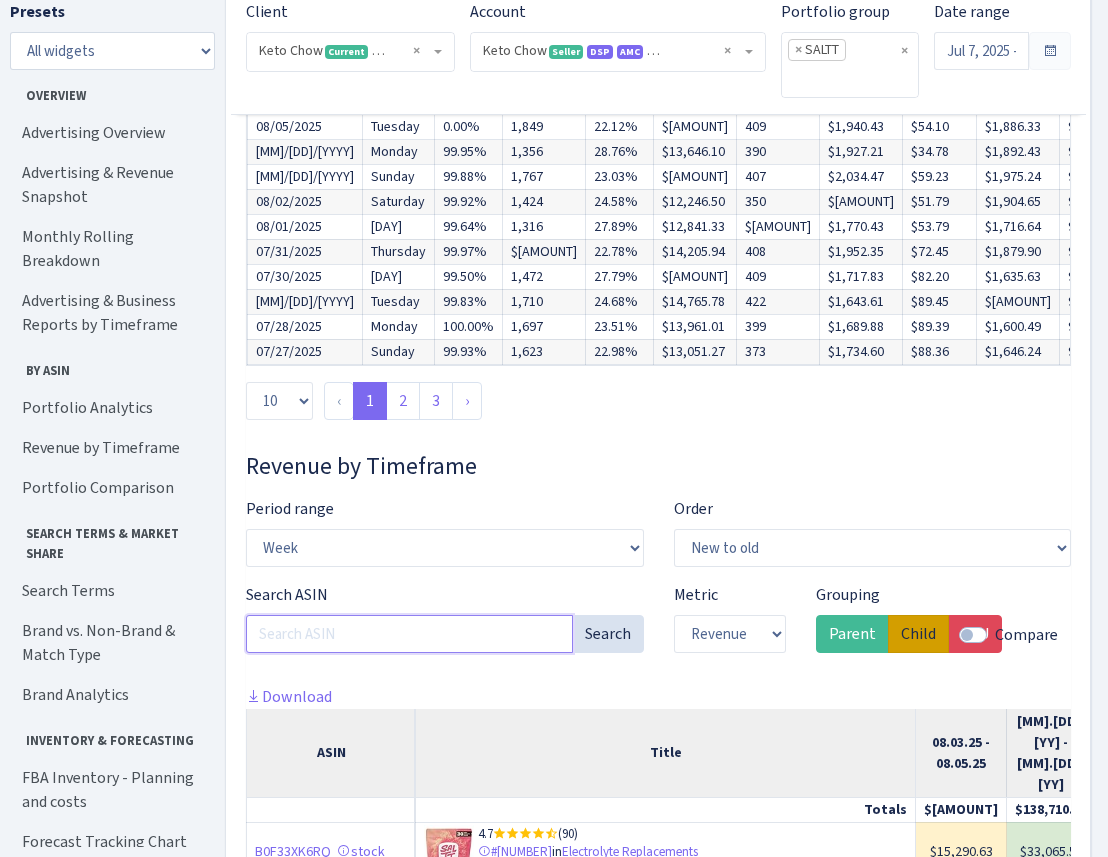 click at bounding box center (409, 634) 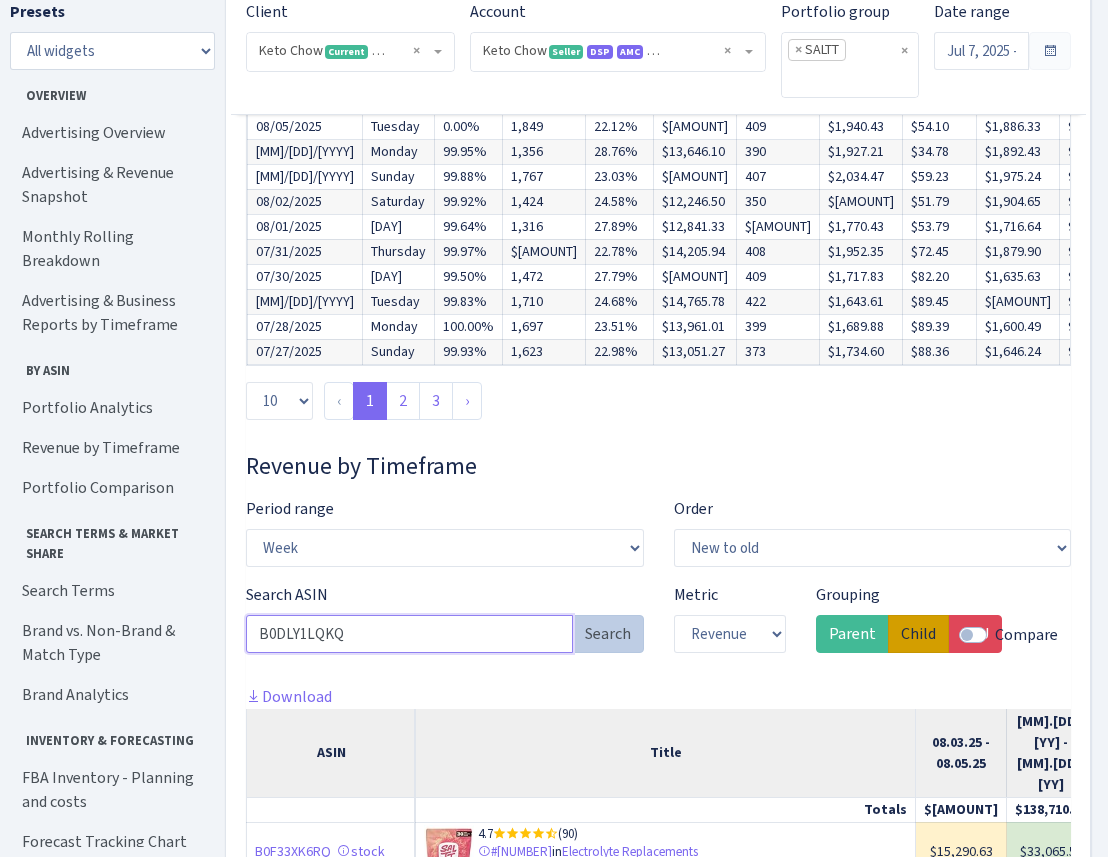 type on "B0DLY1LQKQ" 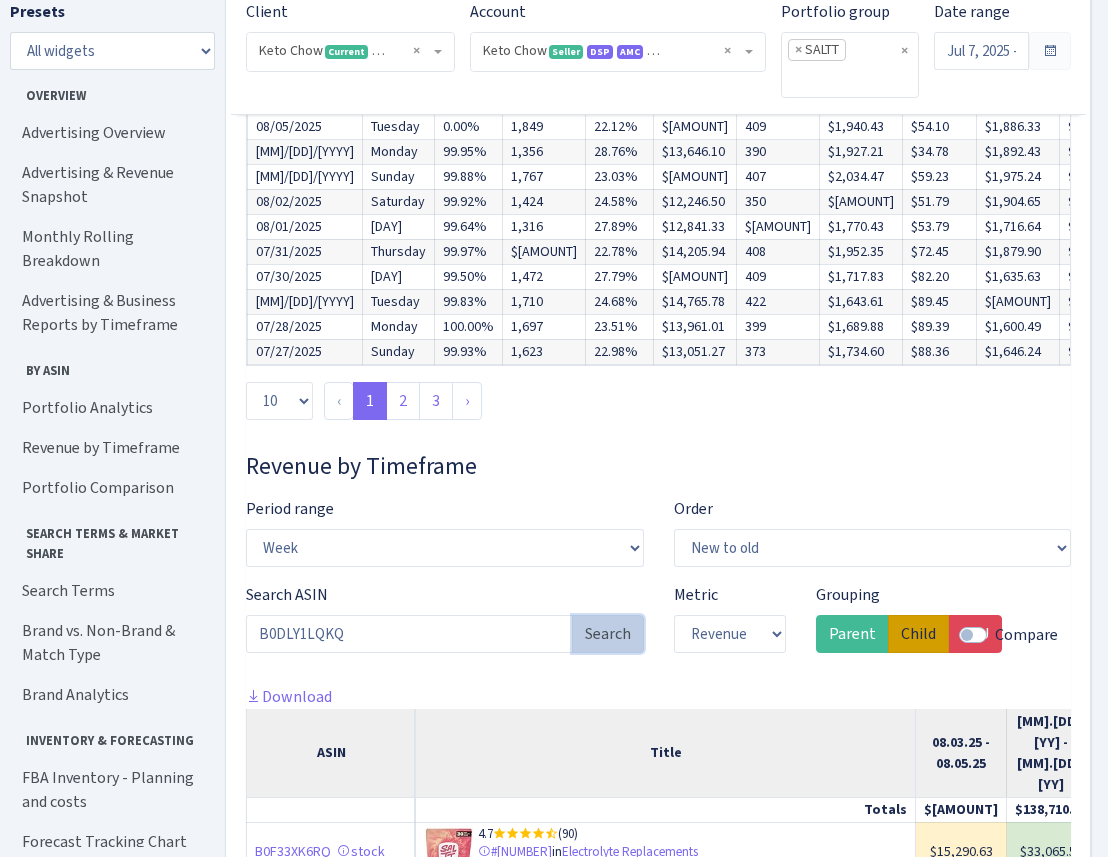 click on "Search" at bounding box center [608, 634] 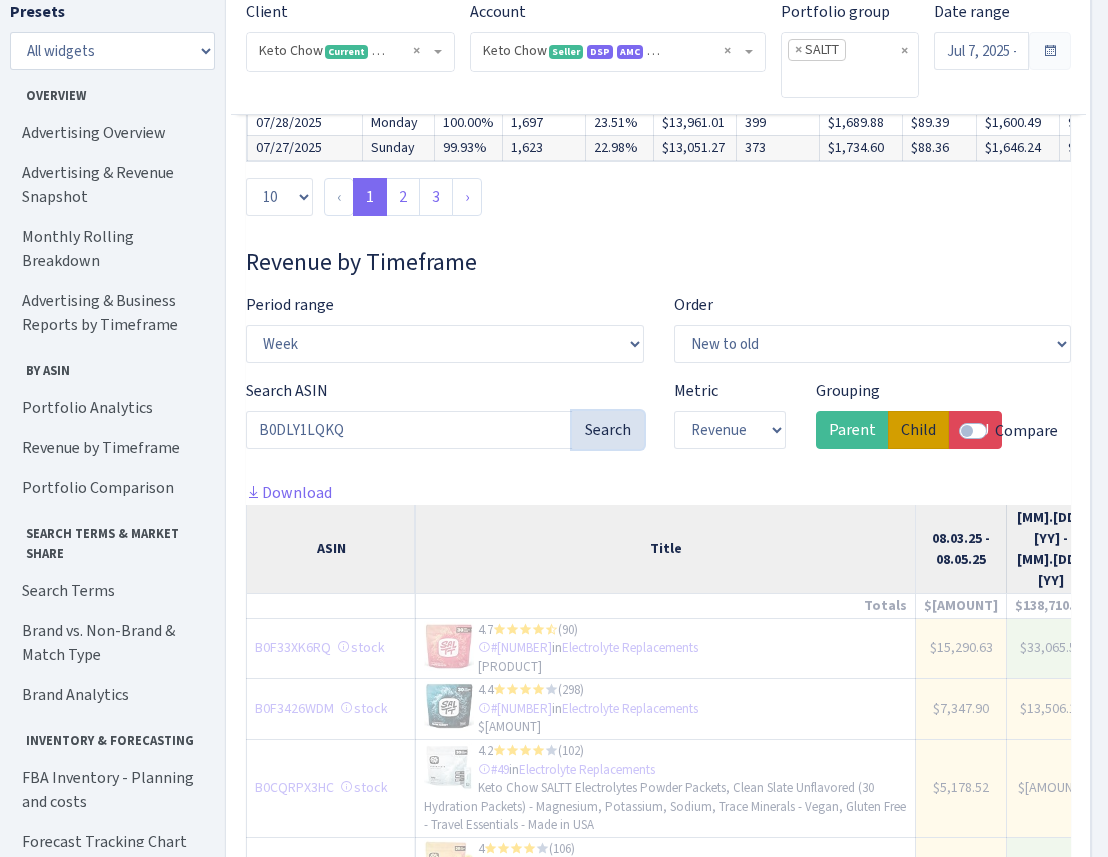scroll, scrollTop: 4419, scrollLeft: 0, axis: vertical 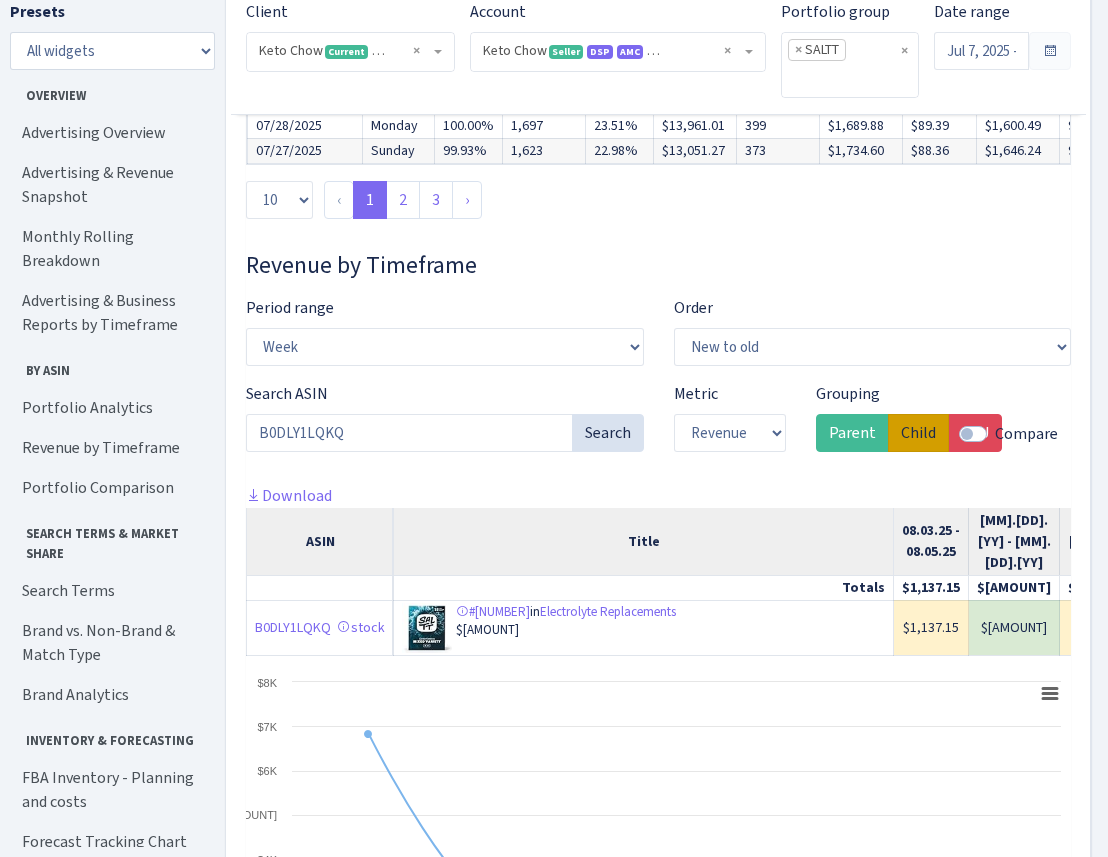 click on "Child" at bounding box center (918, 433) 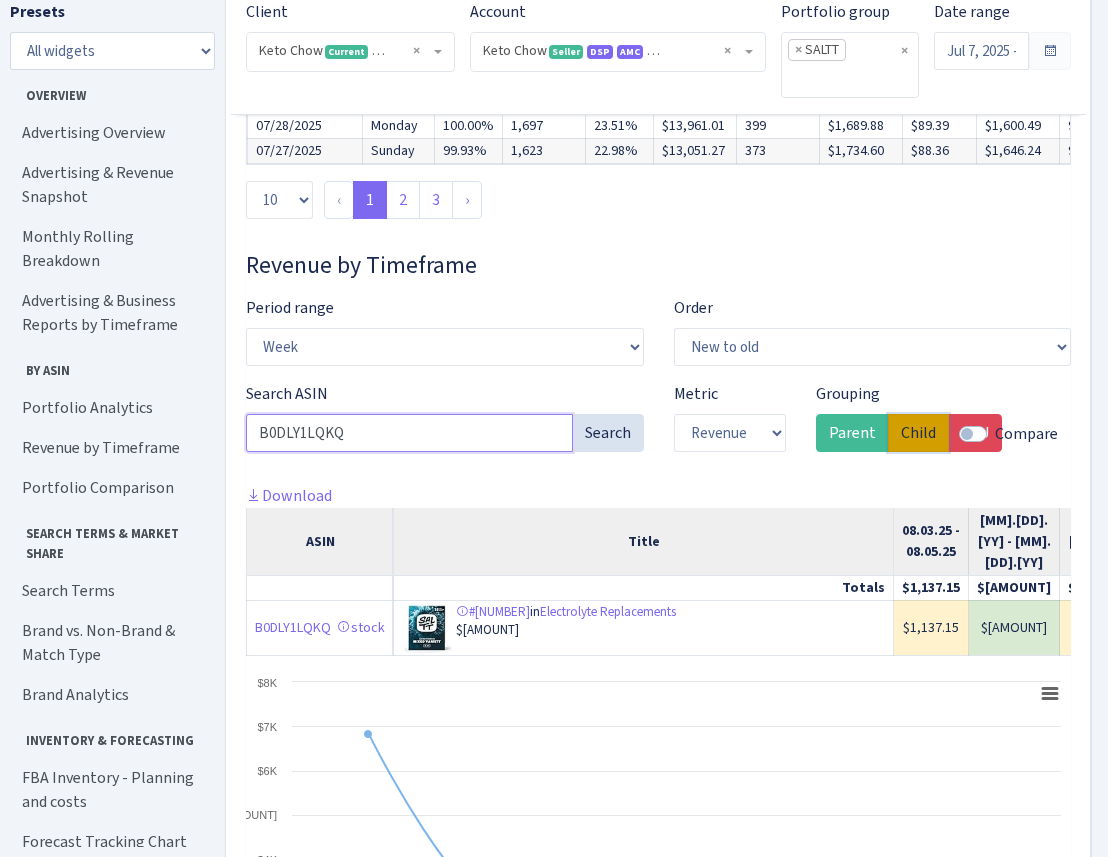 click on "B0DLY1LQKQ" at bounding box center (409, 433) 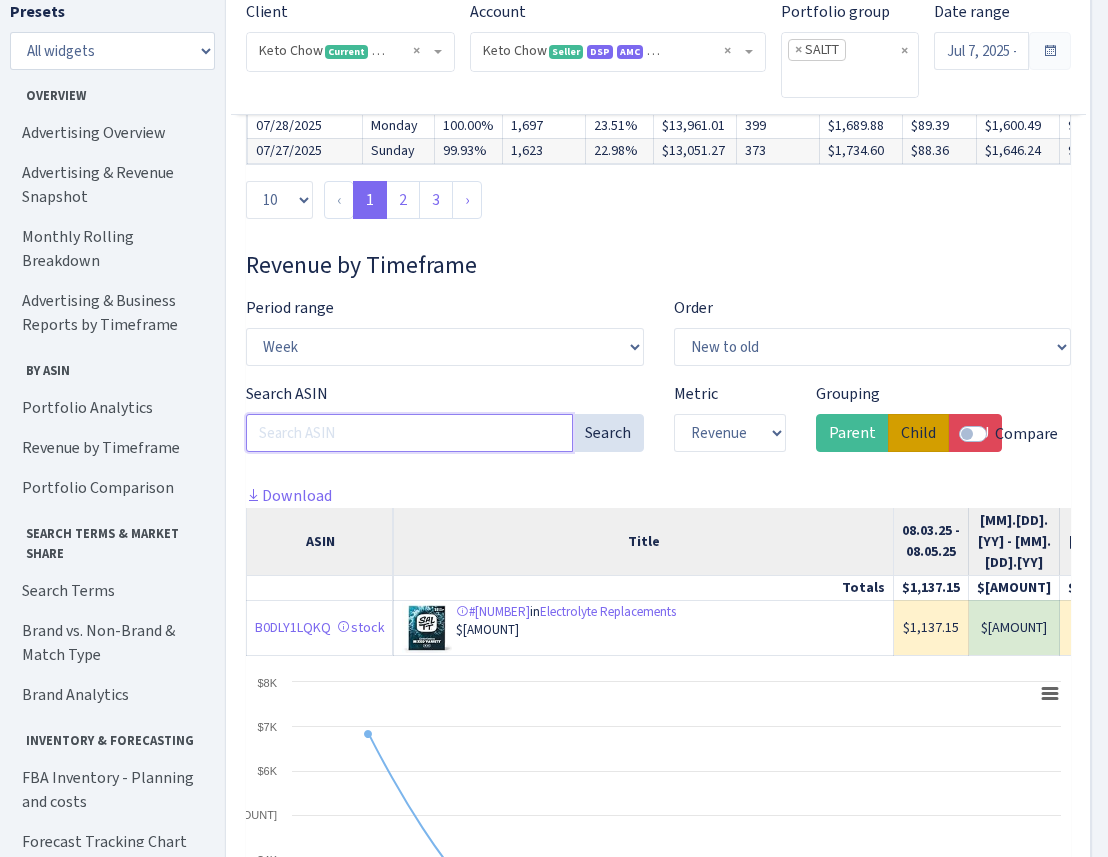 type 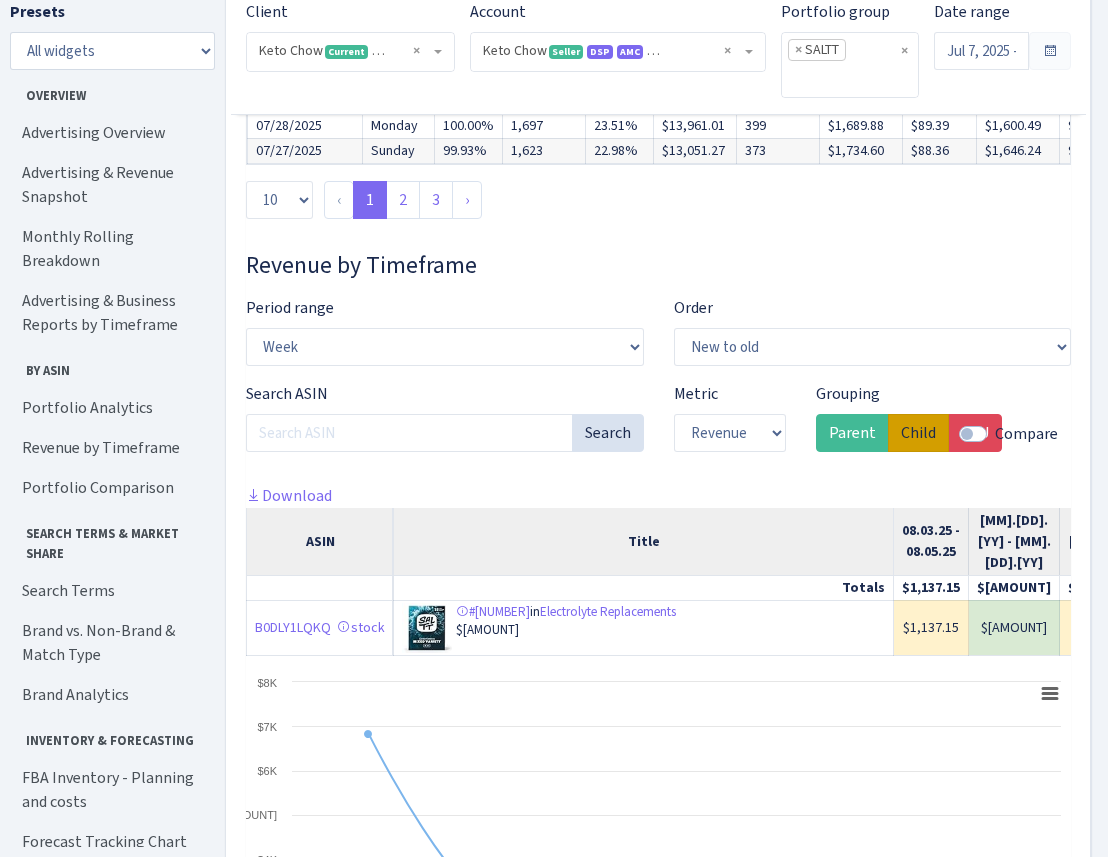 click on "Child" at bounding box center (918, 433) 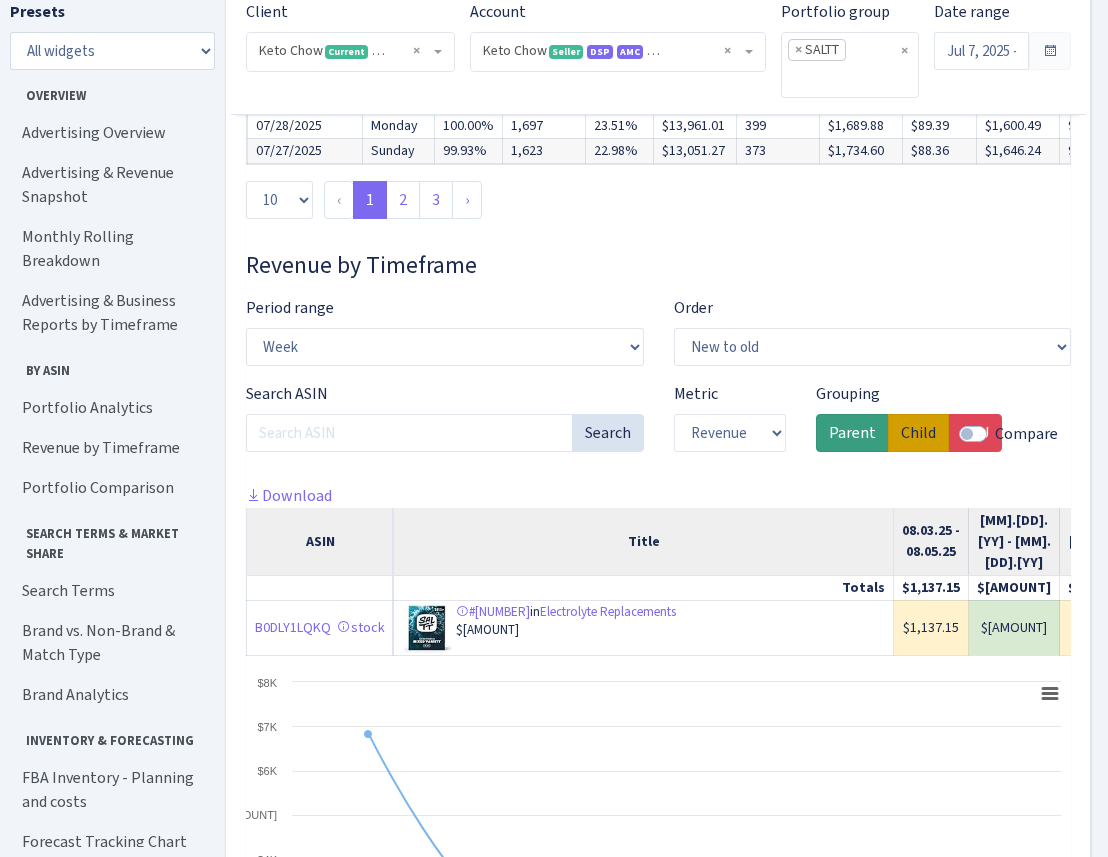 click on "Parent" at bounding box center [852, 433] 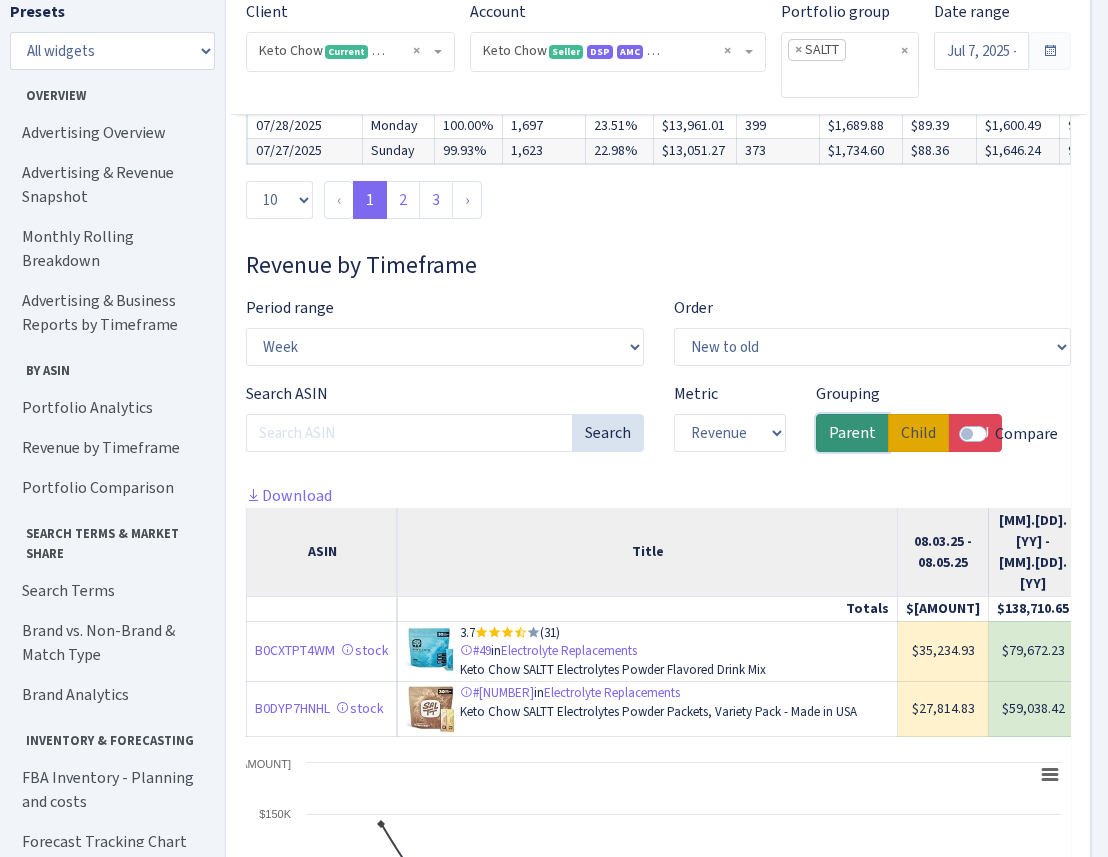 click on "Child" at bounding box center [918, 433] 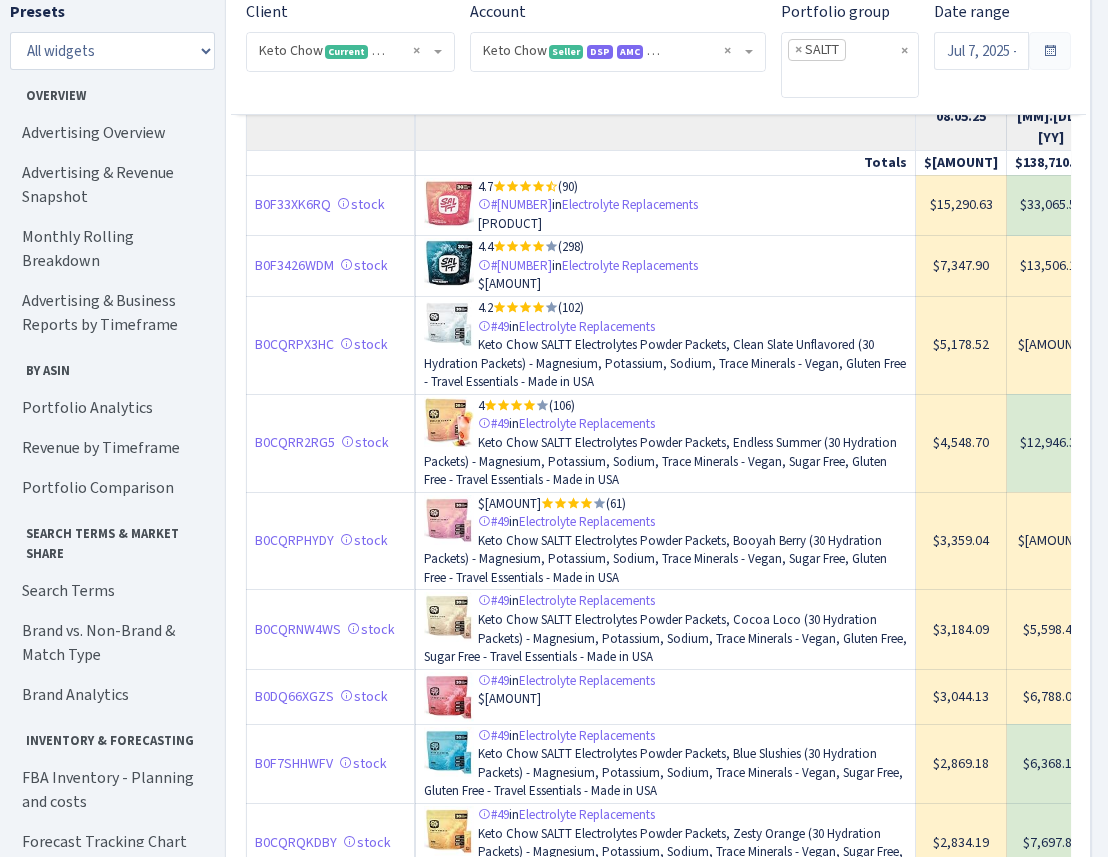 scroll, scrollTop: 4903, scrollLeft: 0, axis: vertical 